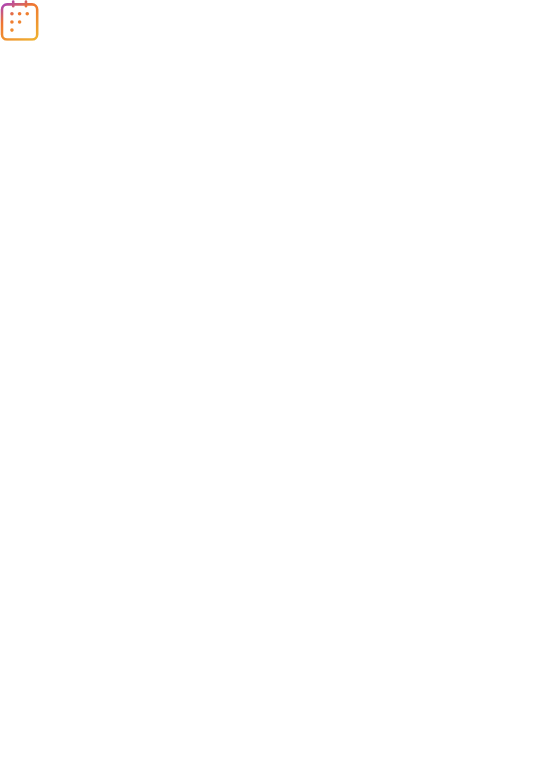 scroll, scrollTop: 0, scrollLeft: 0, axis: both 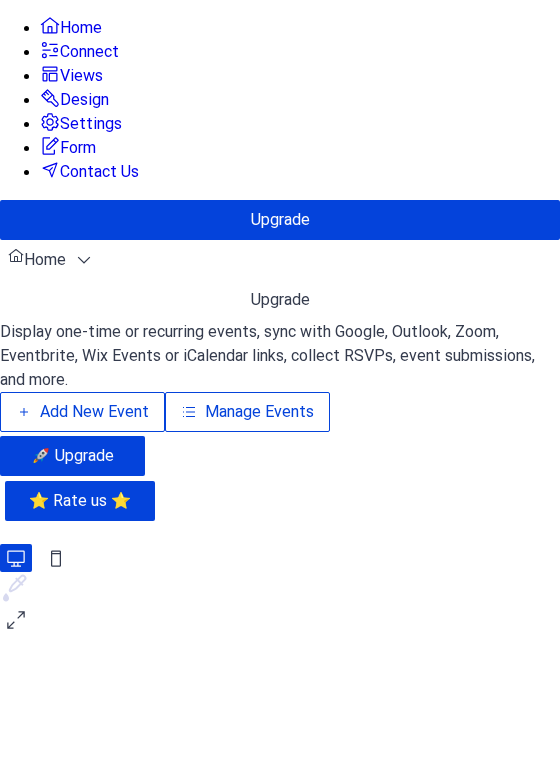click on "Add New Event" at bounding box center [94, 412] 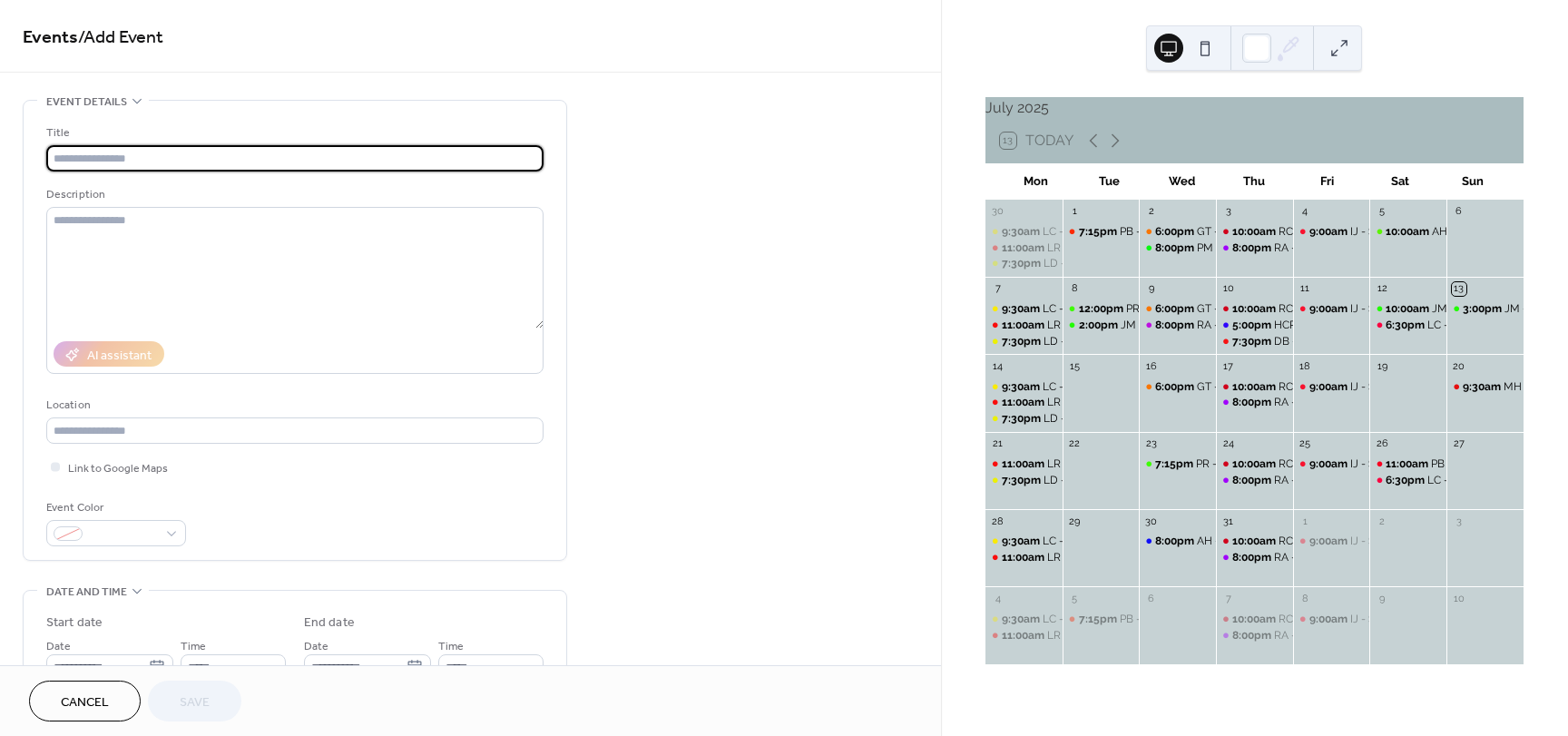 scroll, scrollTop: 0, scrollLeft: 0, axis: both 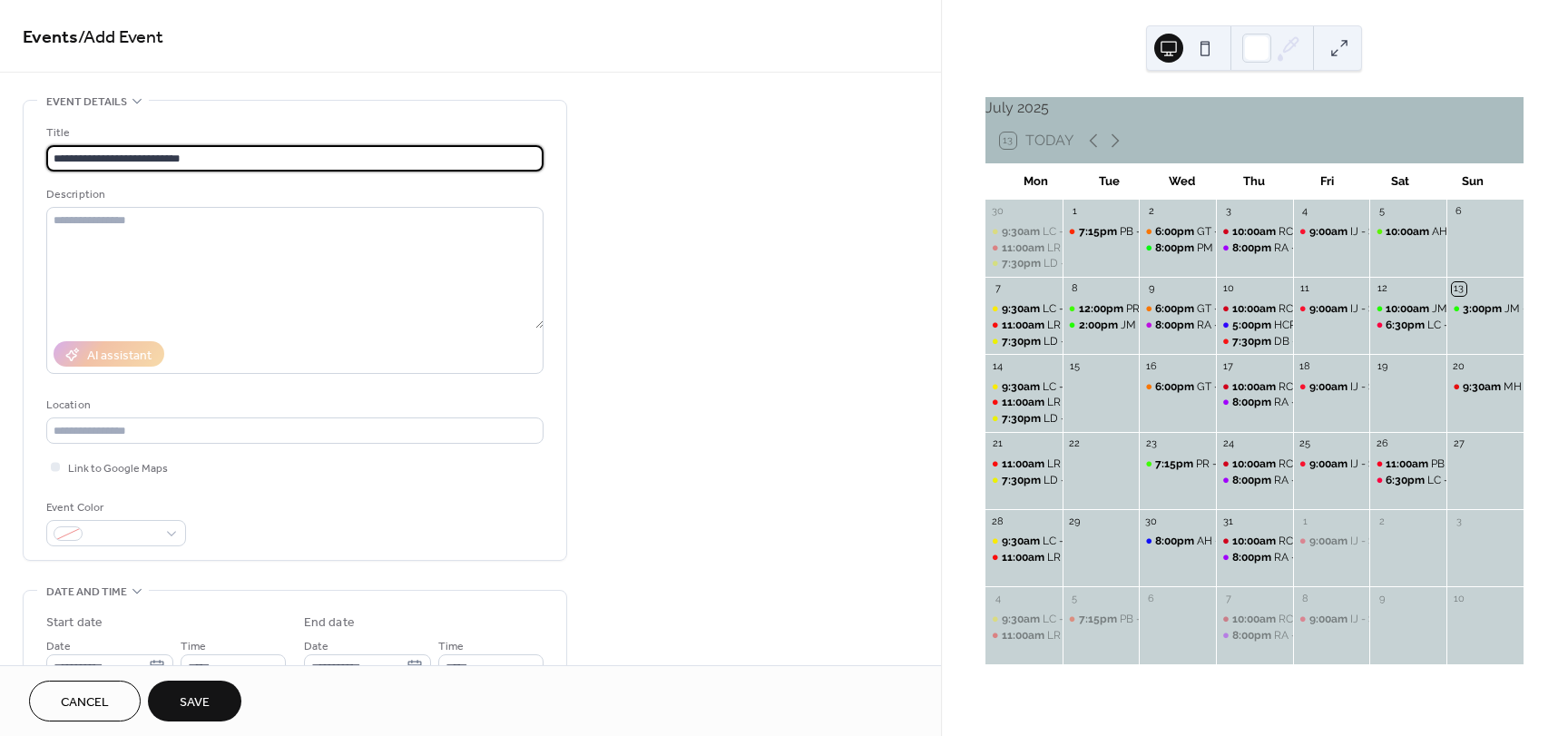 type on "**********" 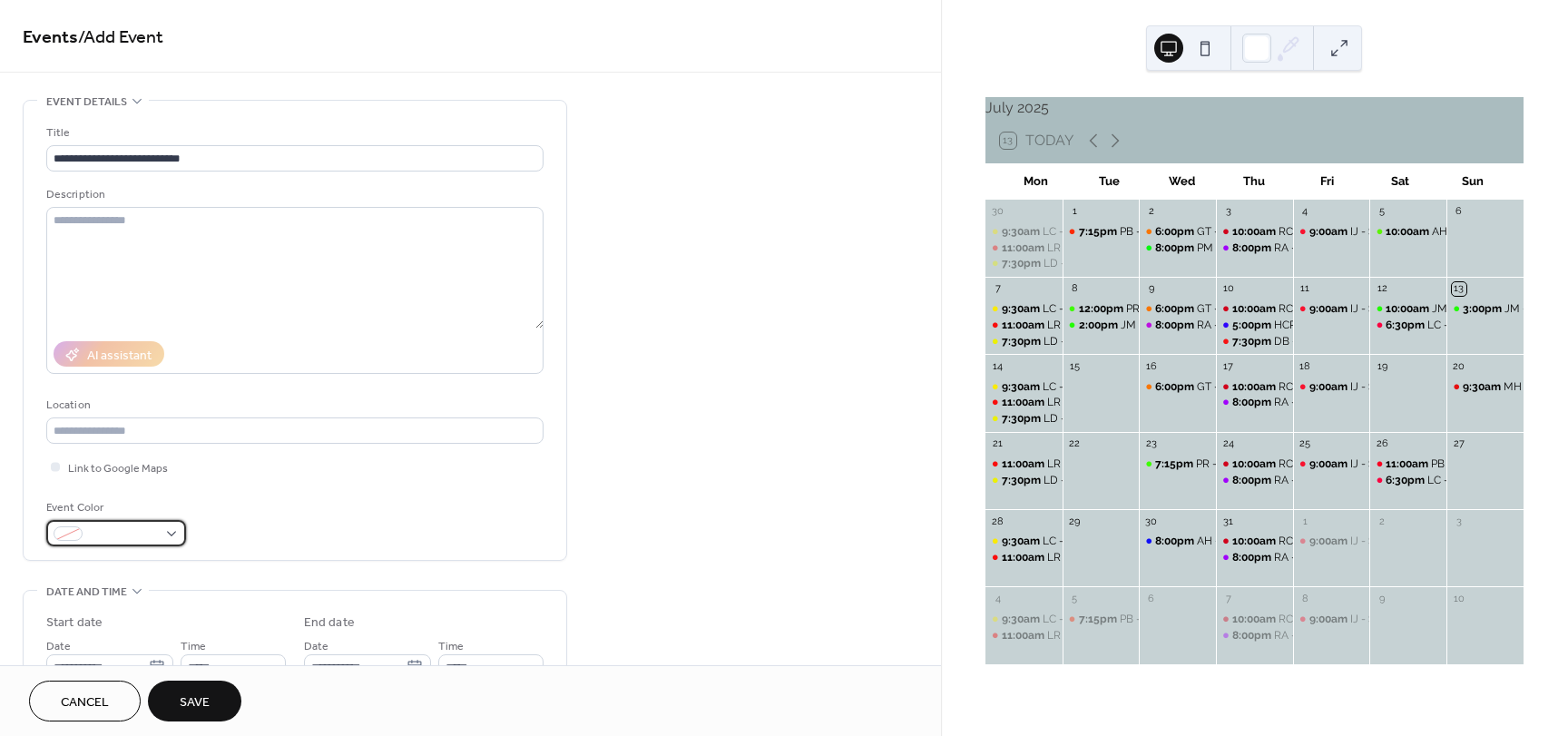 click at bounding box center (123, 535) 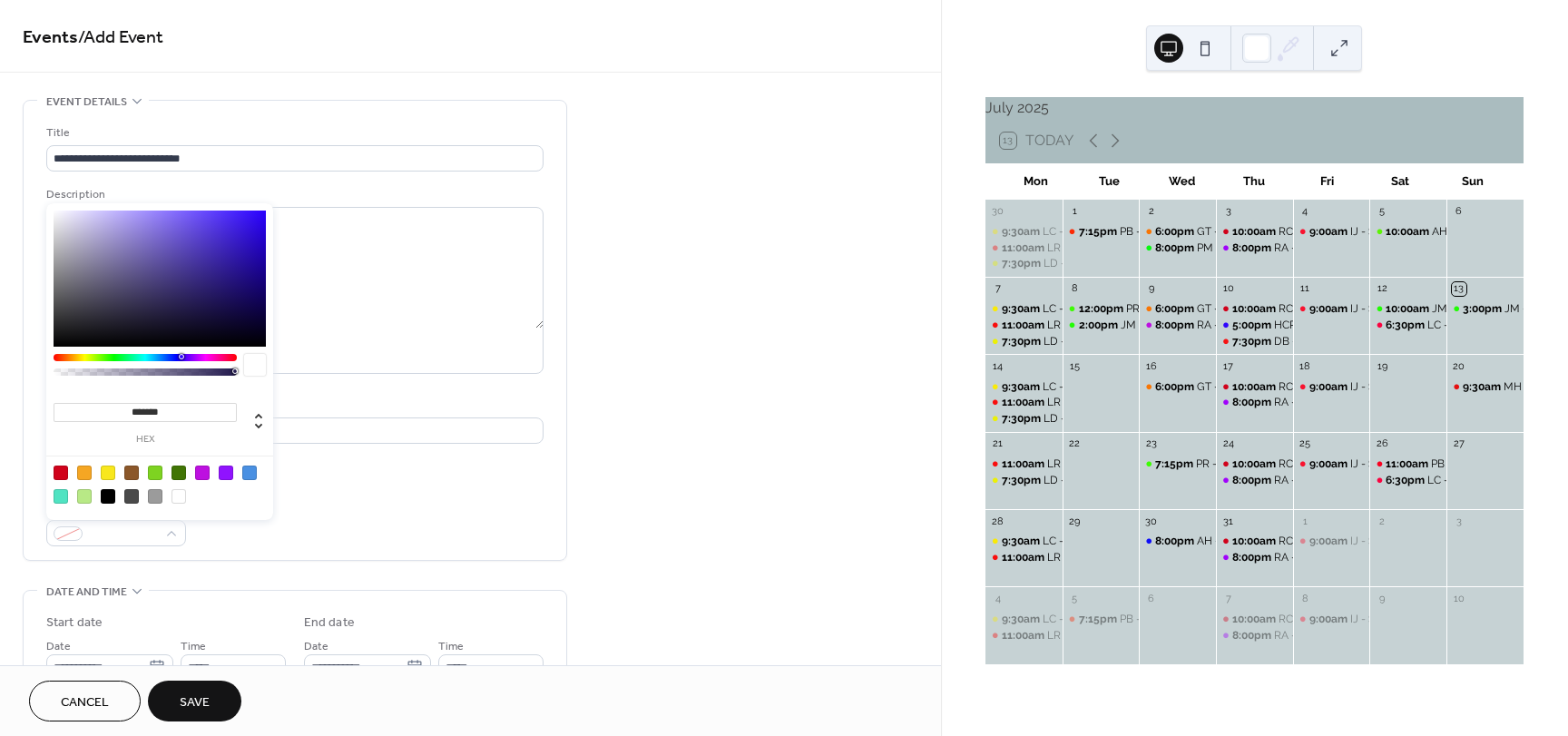type on "*******" 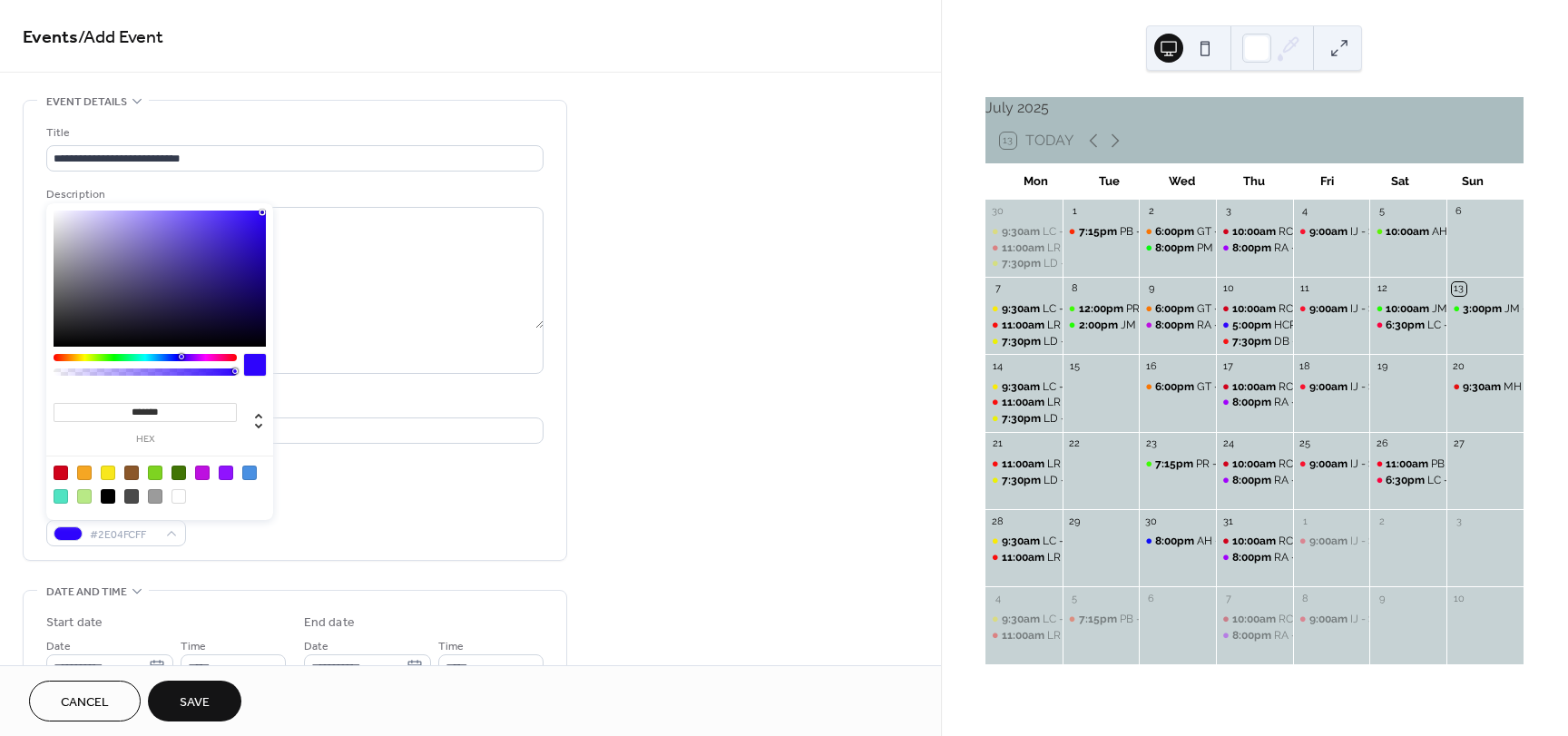 click on "Event Color #2E04FCFF" at bounding box center [295, 522] 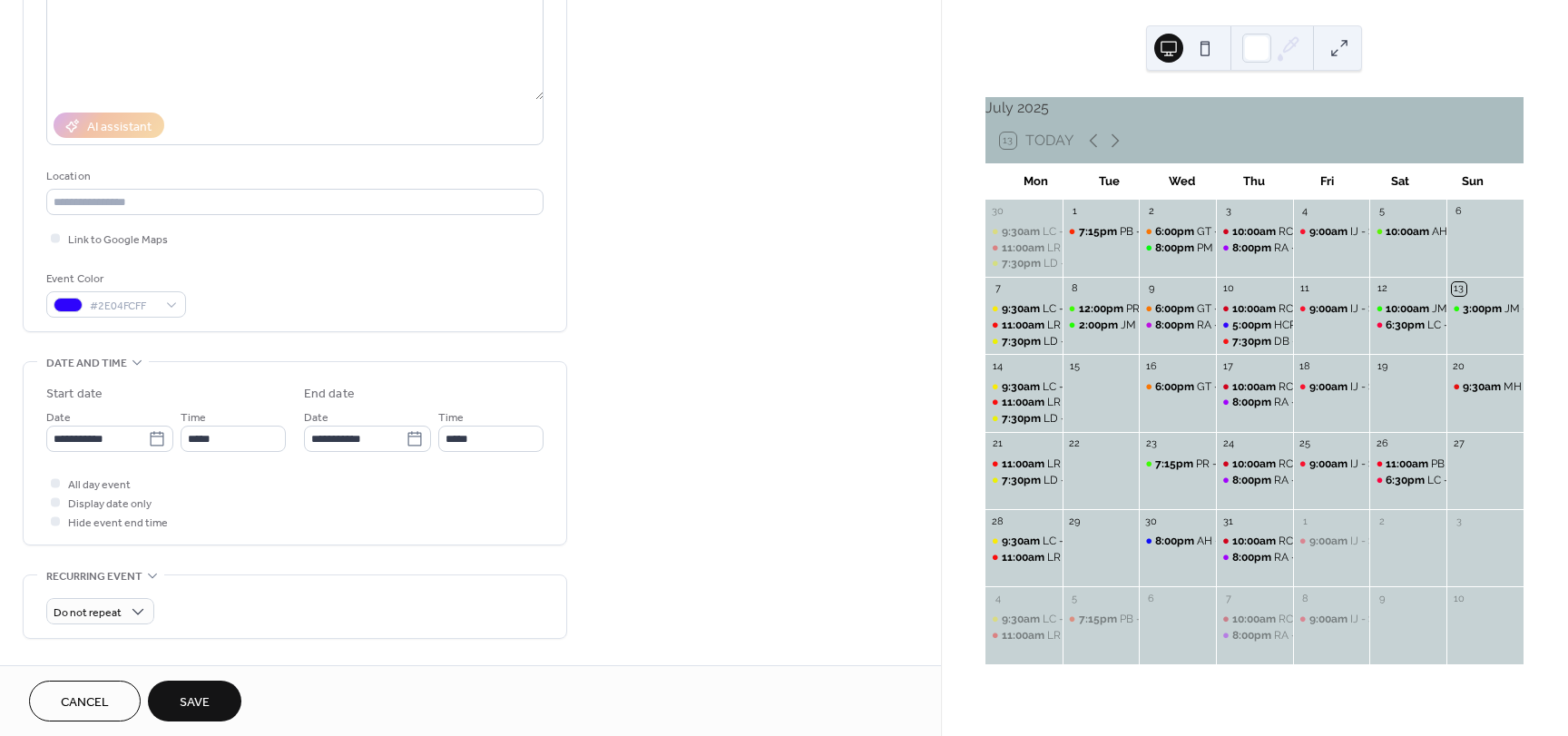 scroll, scrollTop: 272, scrollLeft: 0, axis: vertical 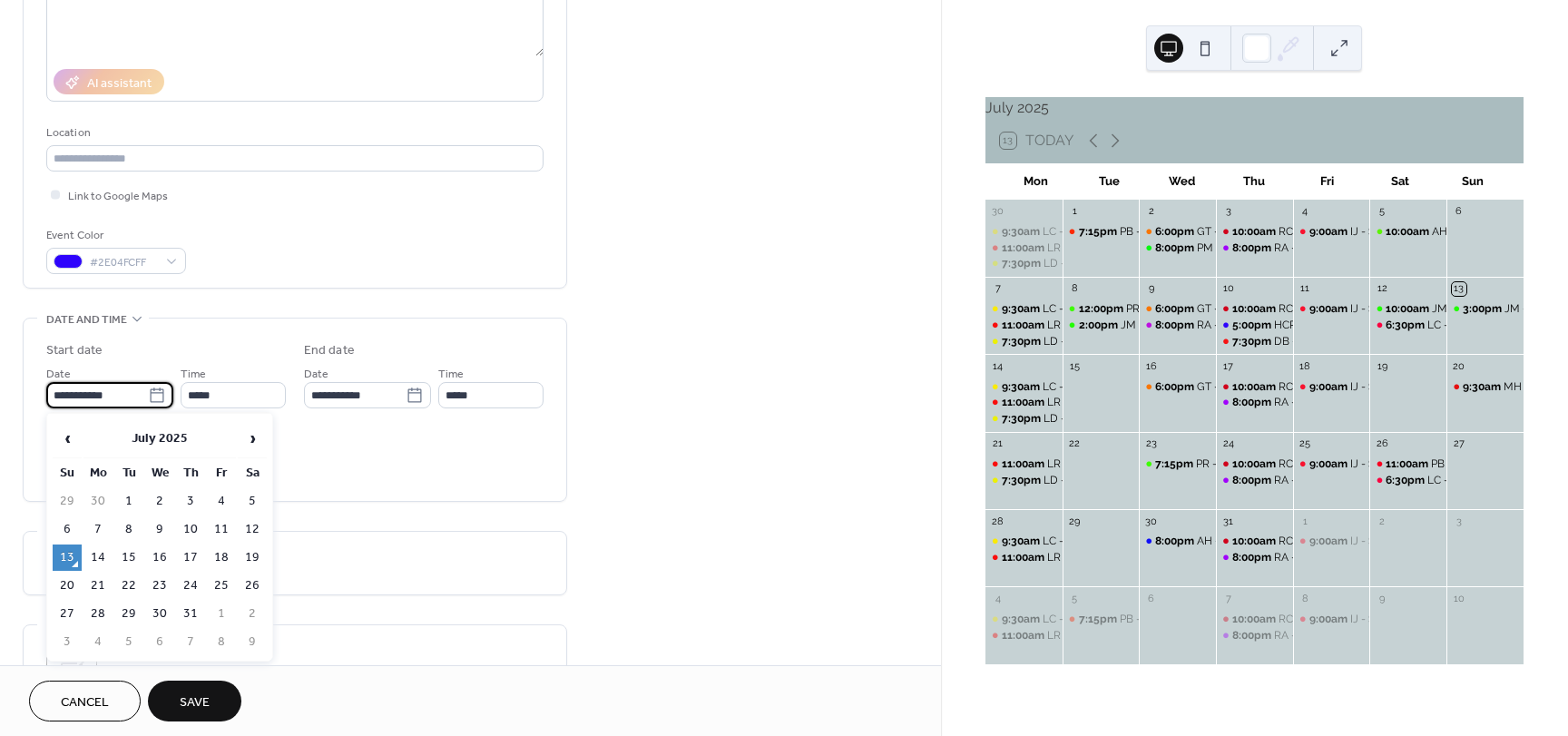 click on "**********" at bounding box center (97, 395) 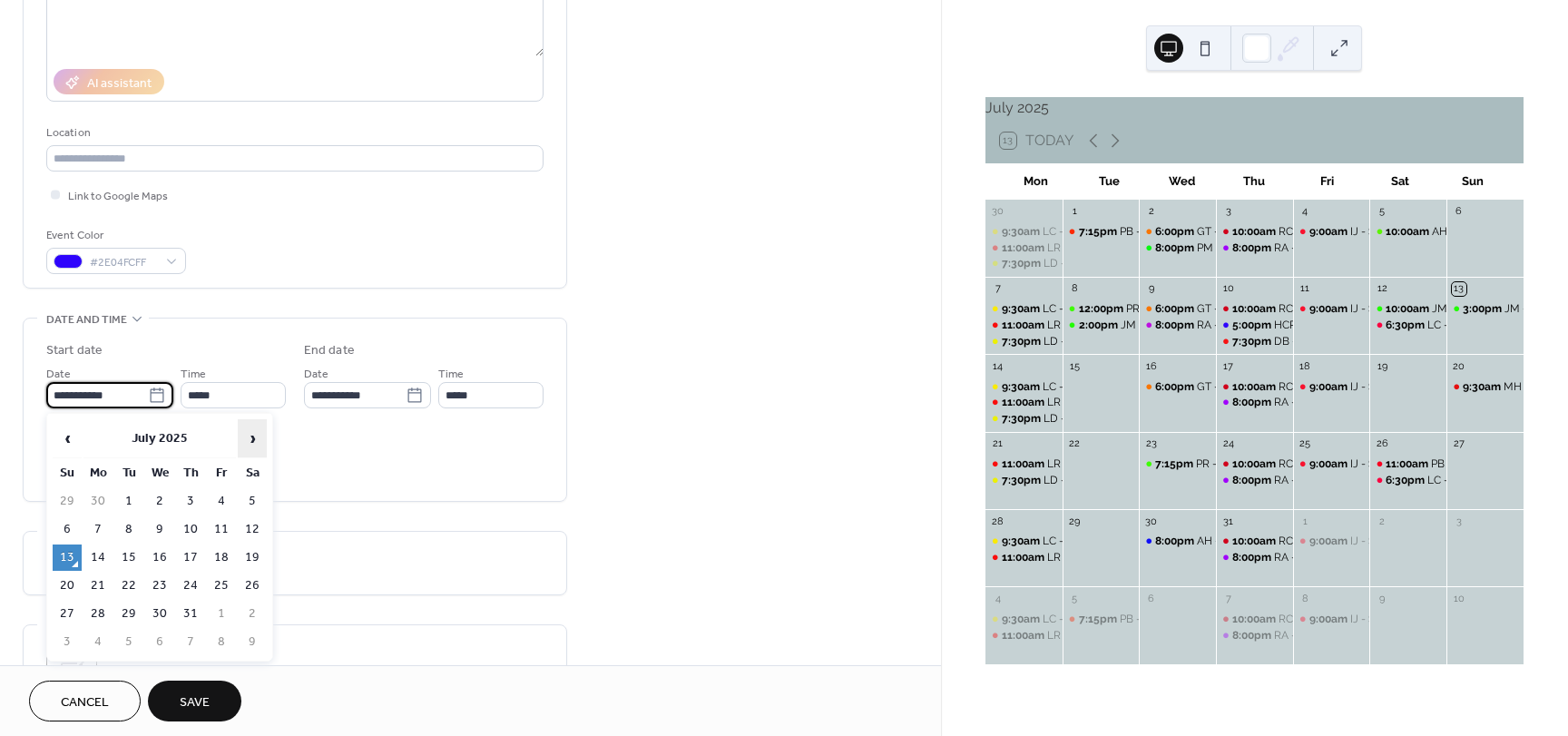 click on "›" at bounding box center (252, 438) 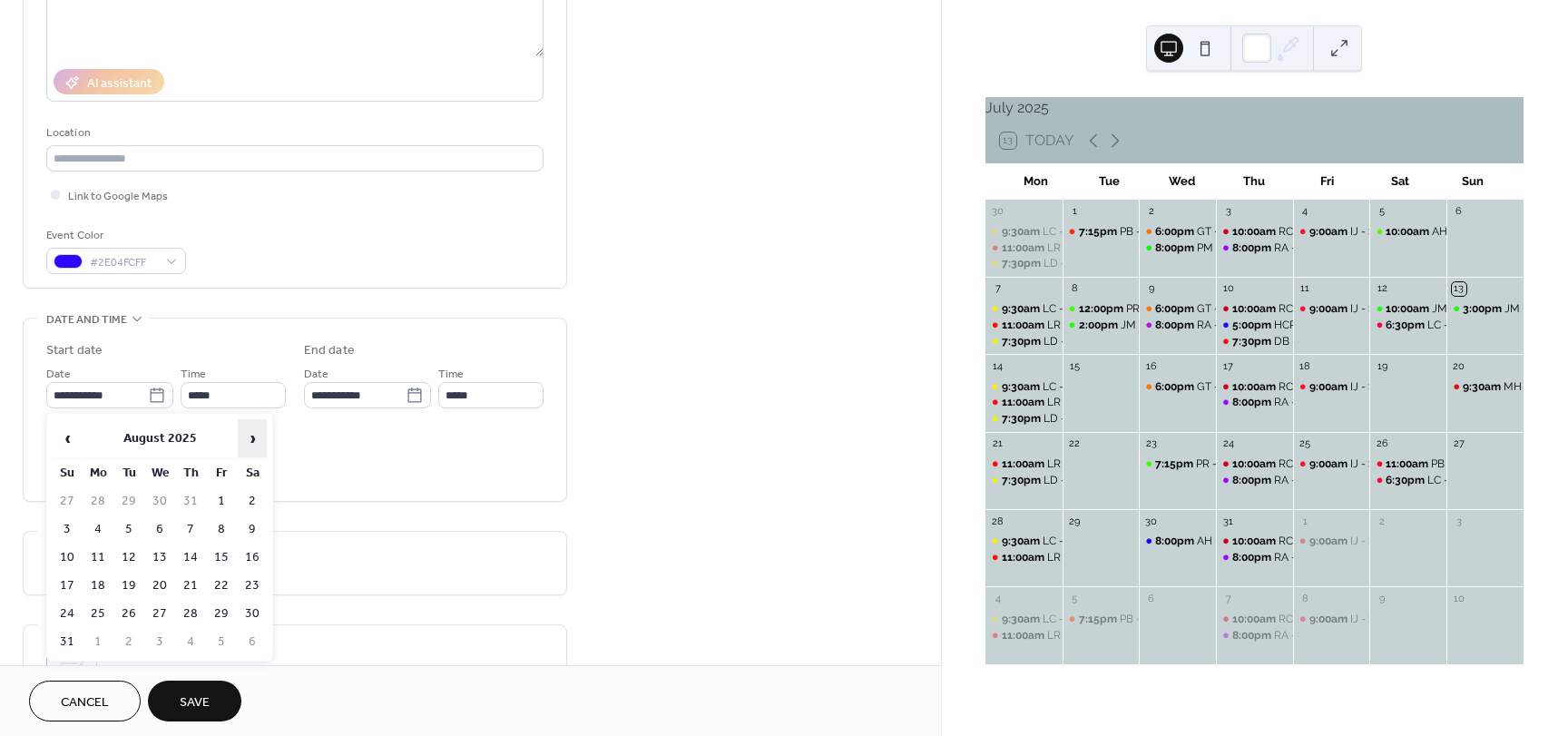 click on "›" at bounding box center (252, 438) 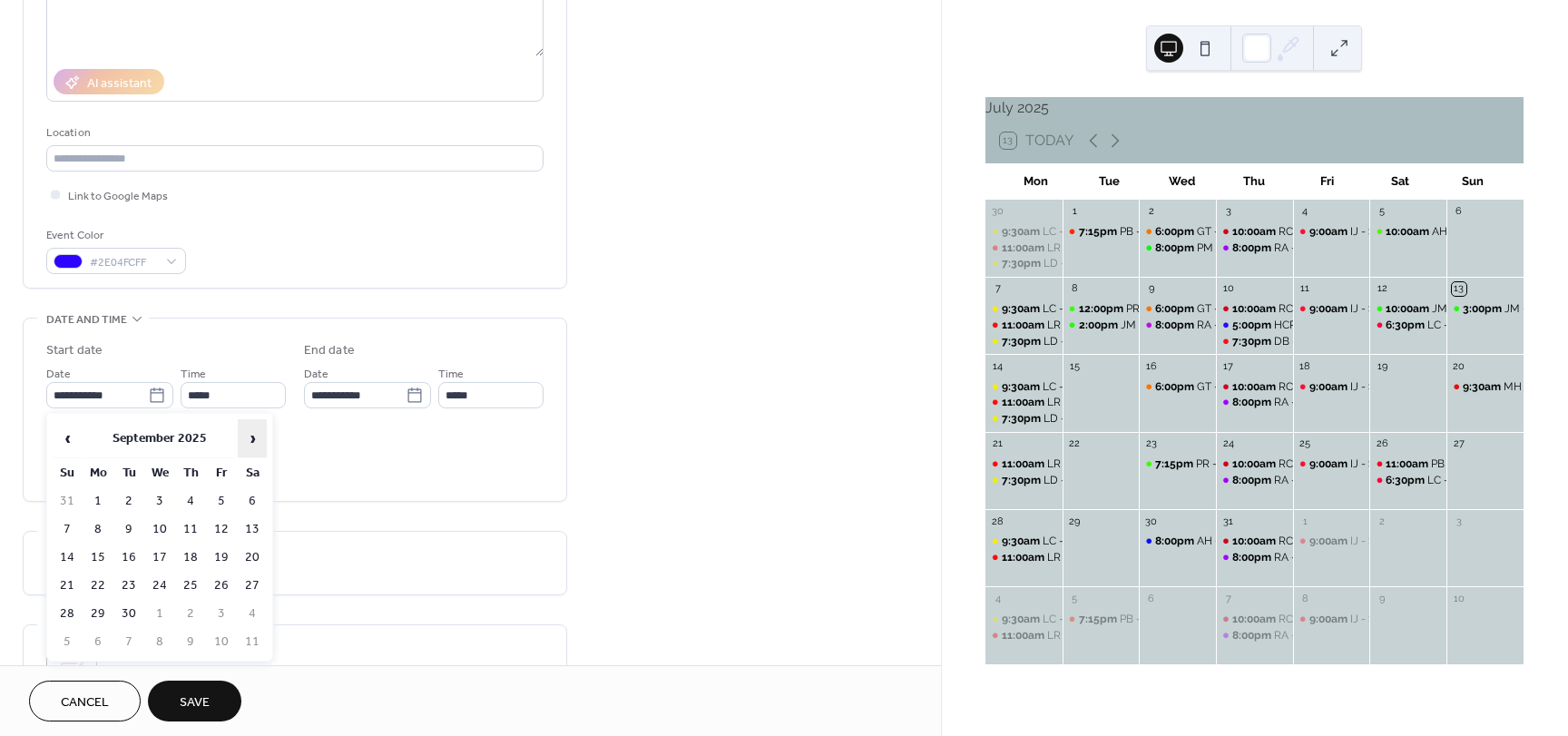 click on "›" at bounding box center [252, 438] 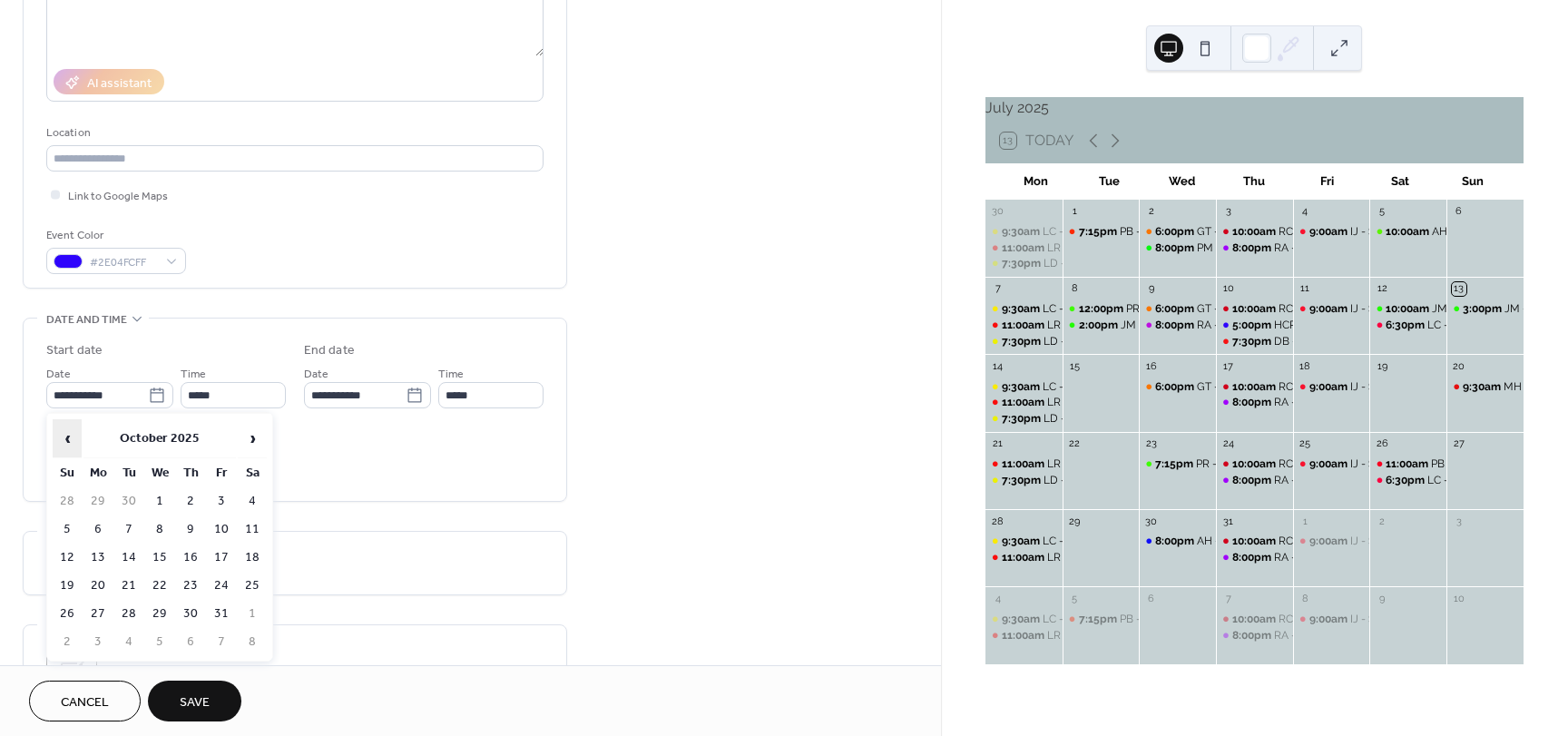 click on "‹" at bounding box center [67, 438] 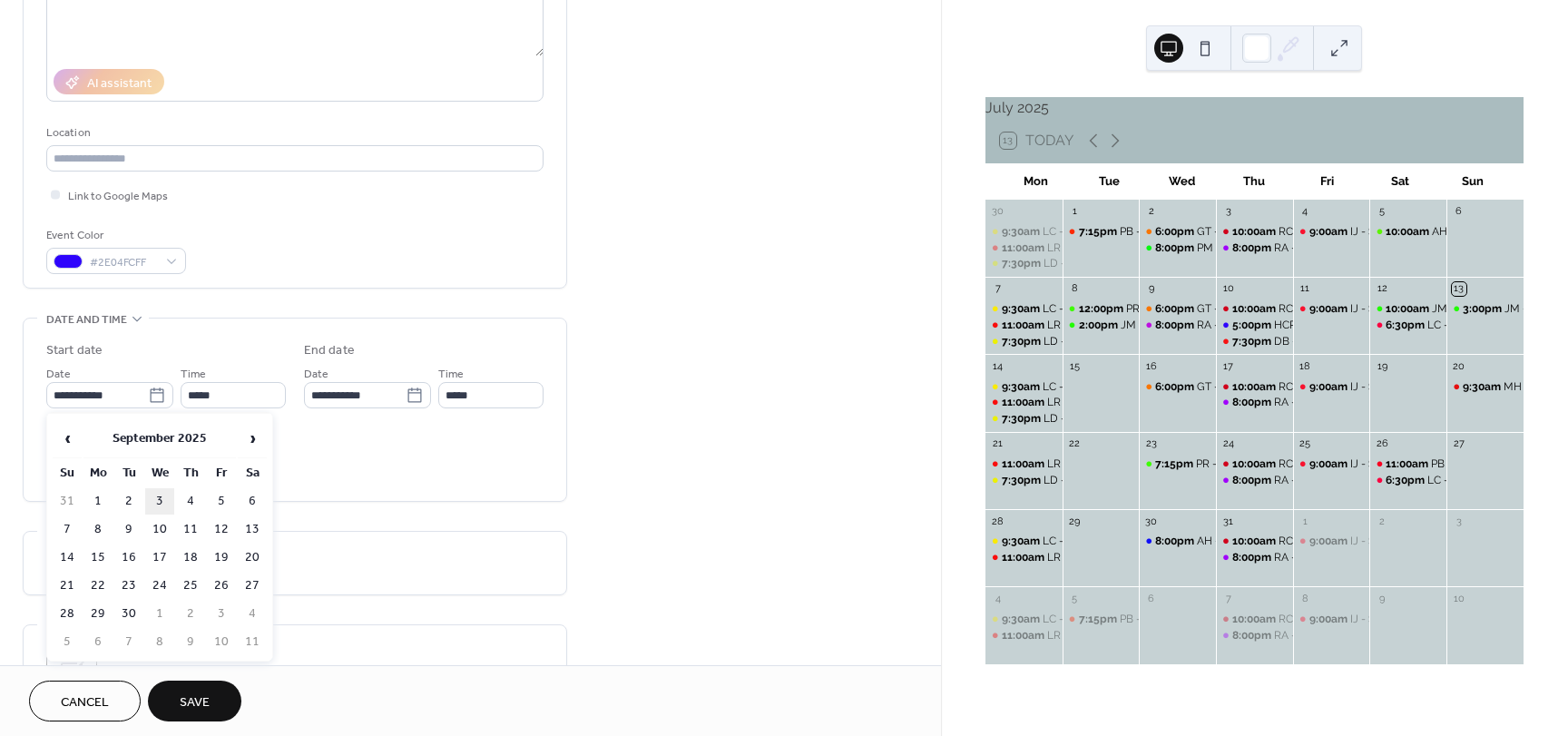 click on "3" at bounding box center [160, 501] 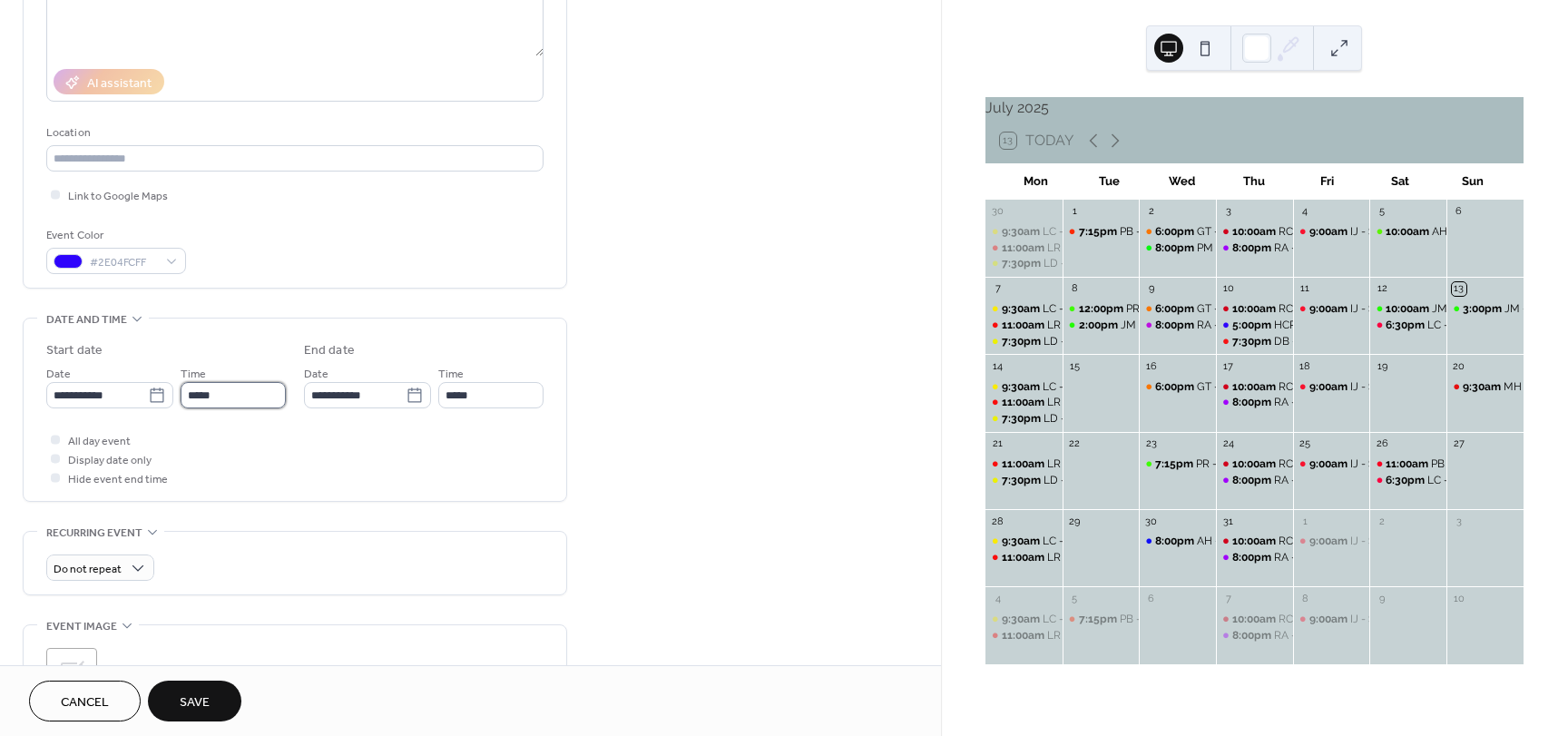 click on "*****" at bounding box center (233, 395) 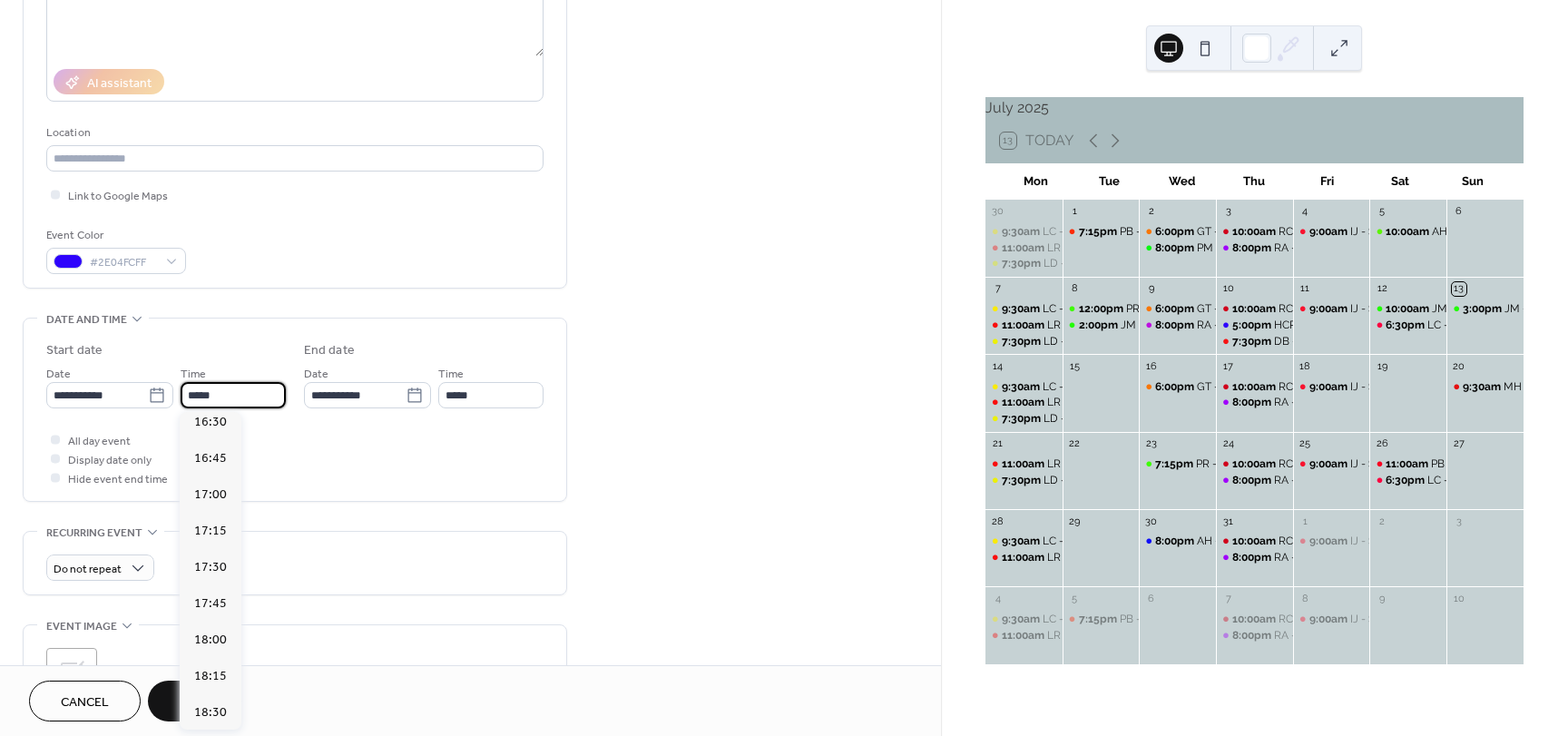 scroll, scrollTop: 2421, scrollLeft: 0, axis: vertical 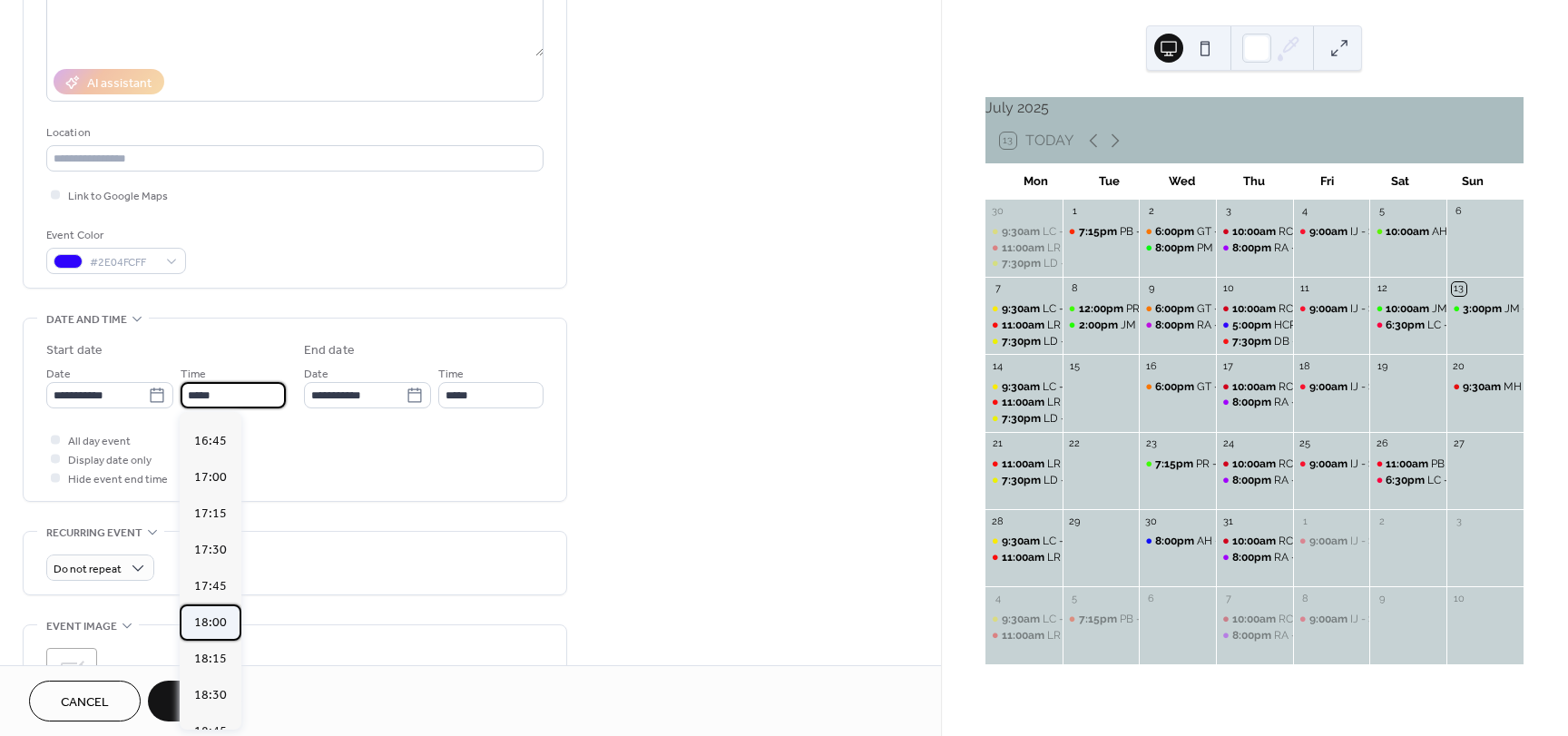 click on "18:00" at bounding box center [211, 623] 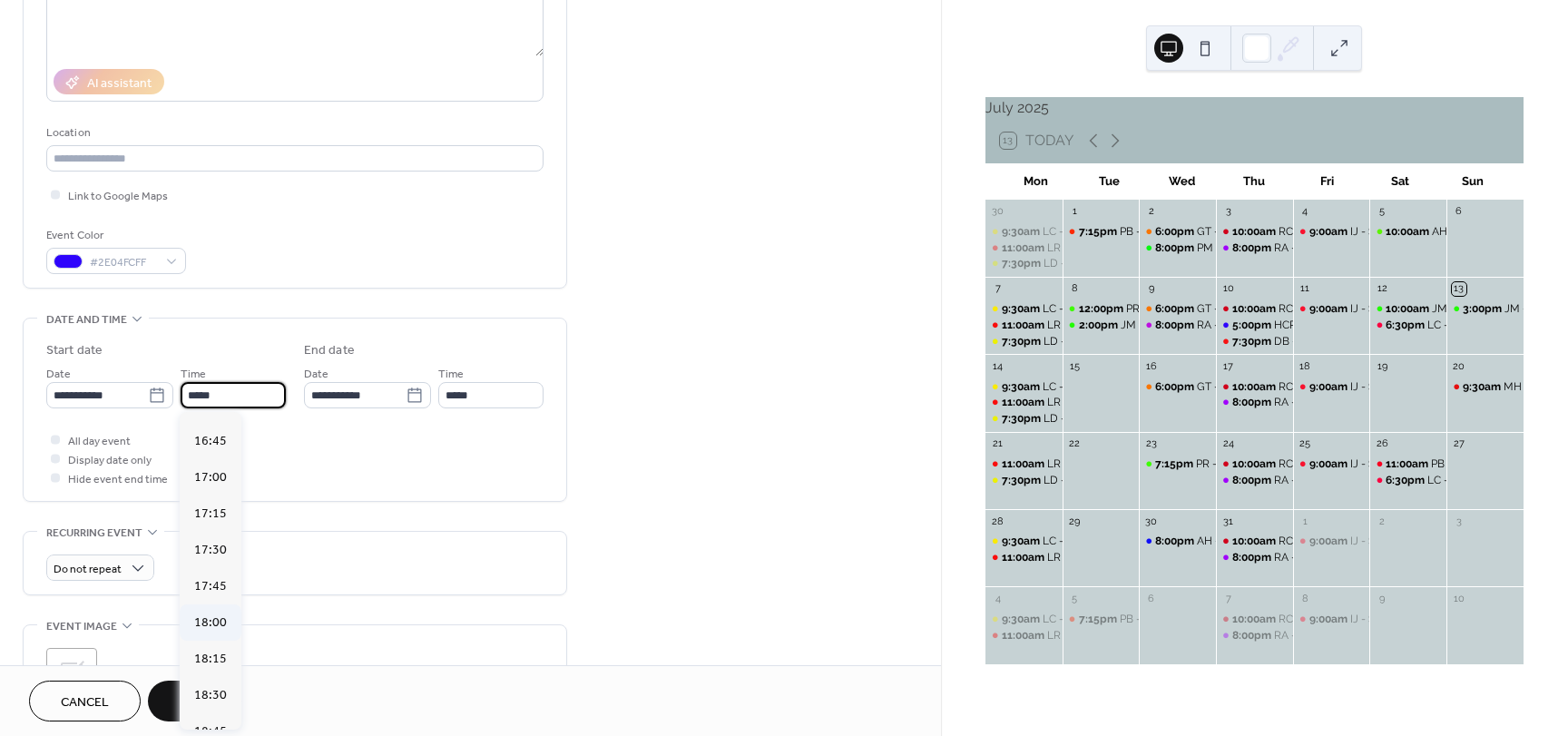 type on "*****" 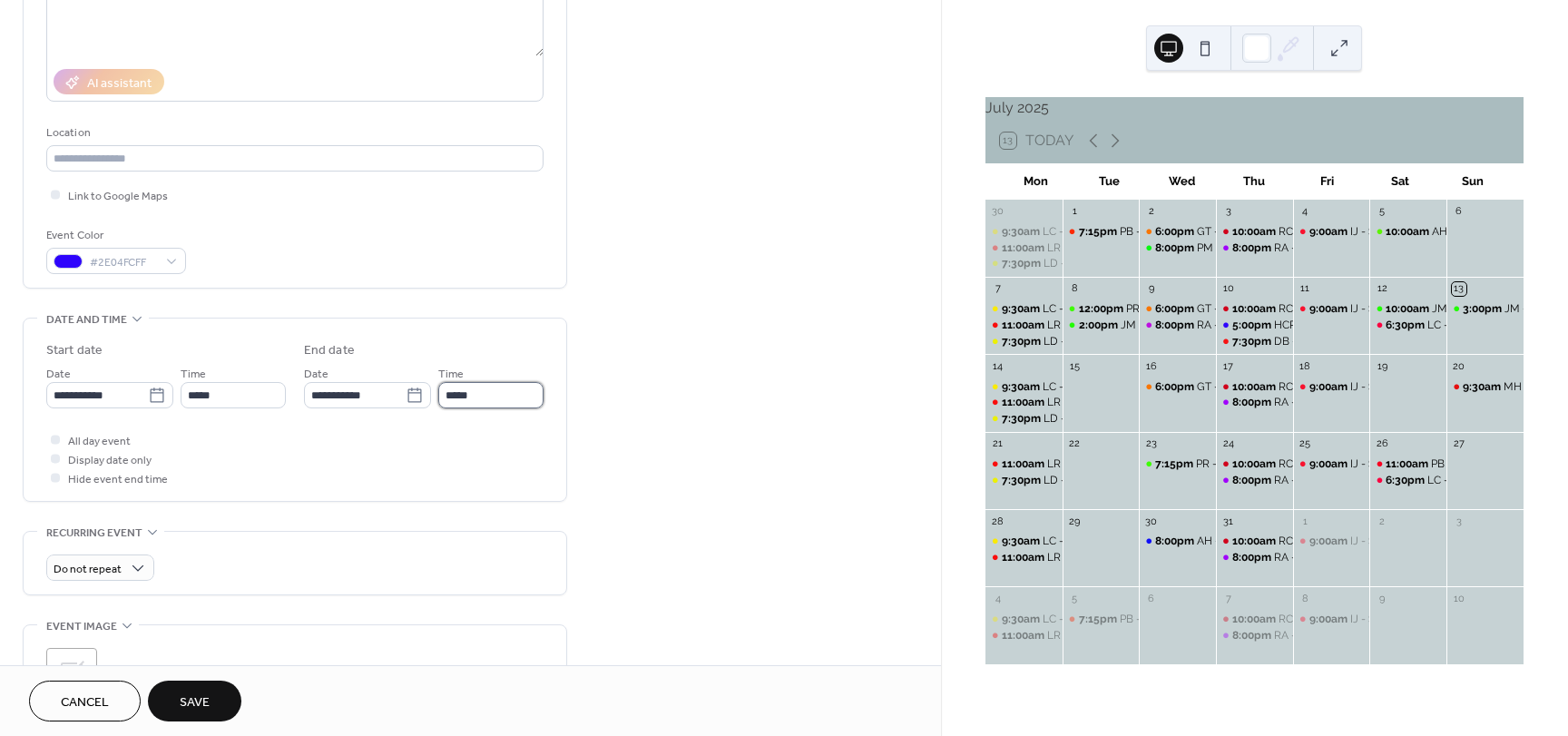click on "*****" at bounding box center (491, 395) 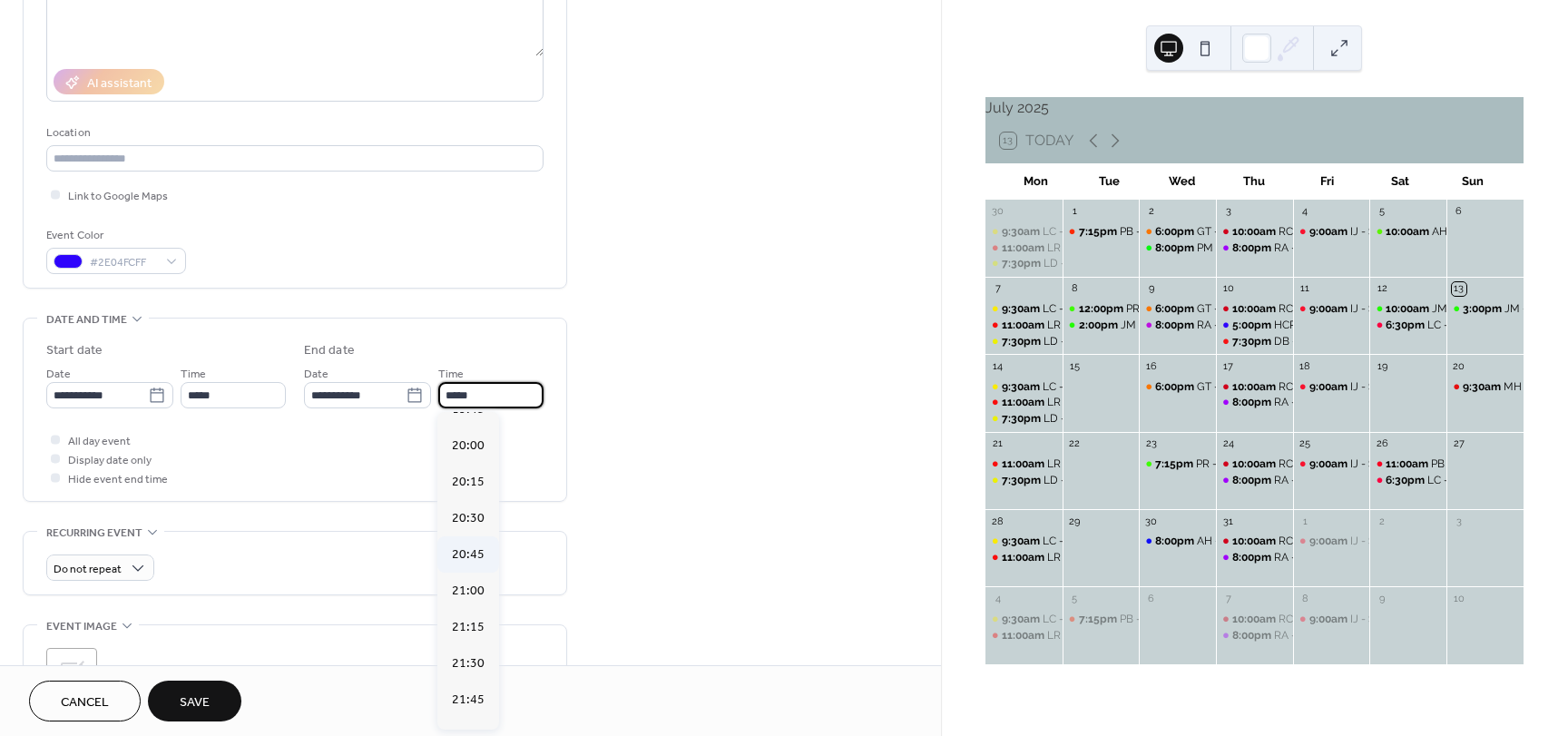 scroll, scrollTop: 454, scrollLeft: 0, axis: vertical 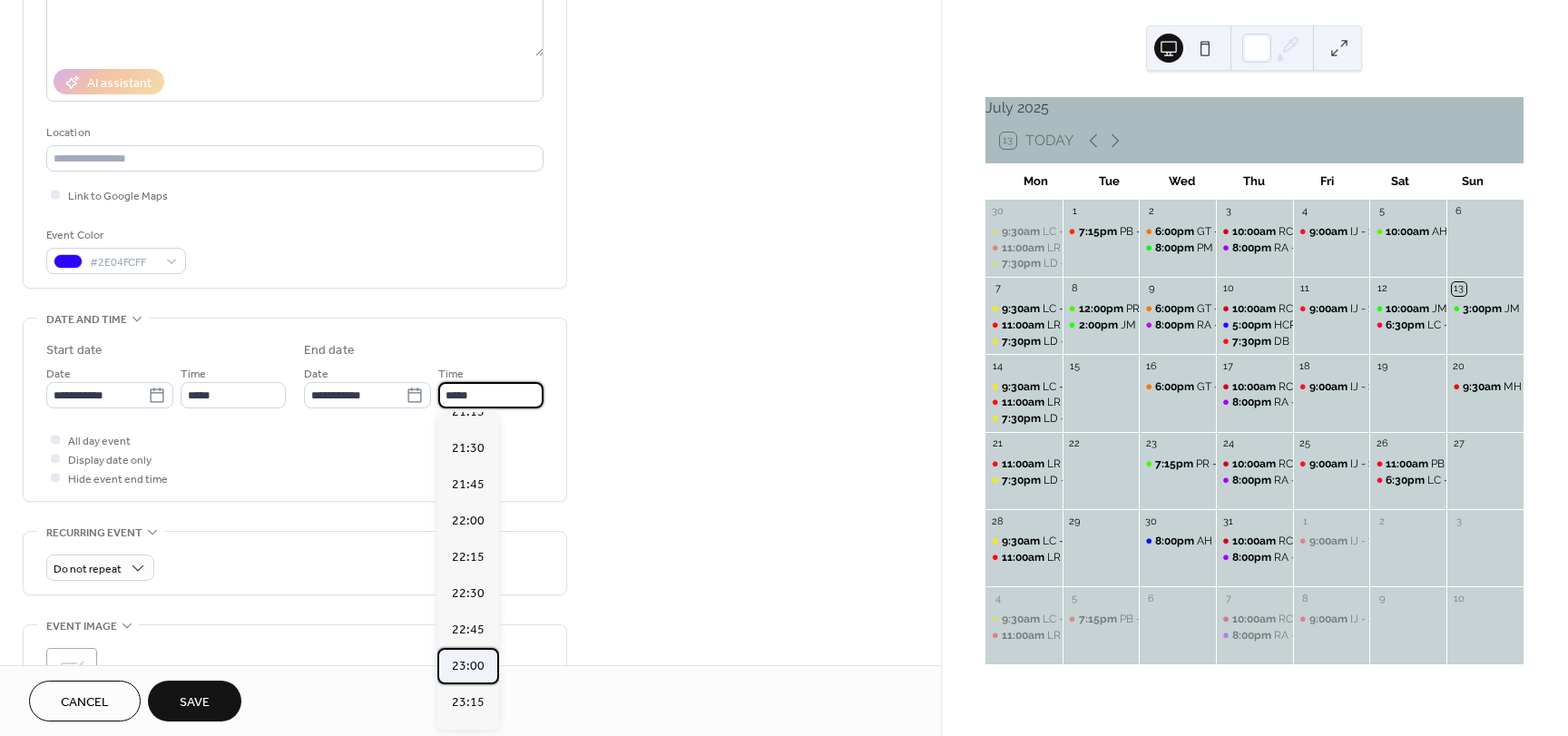 click on "23:00" at bounding box center (468, 666) 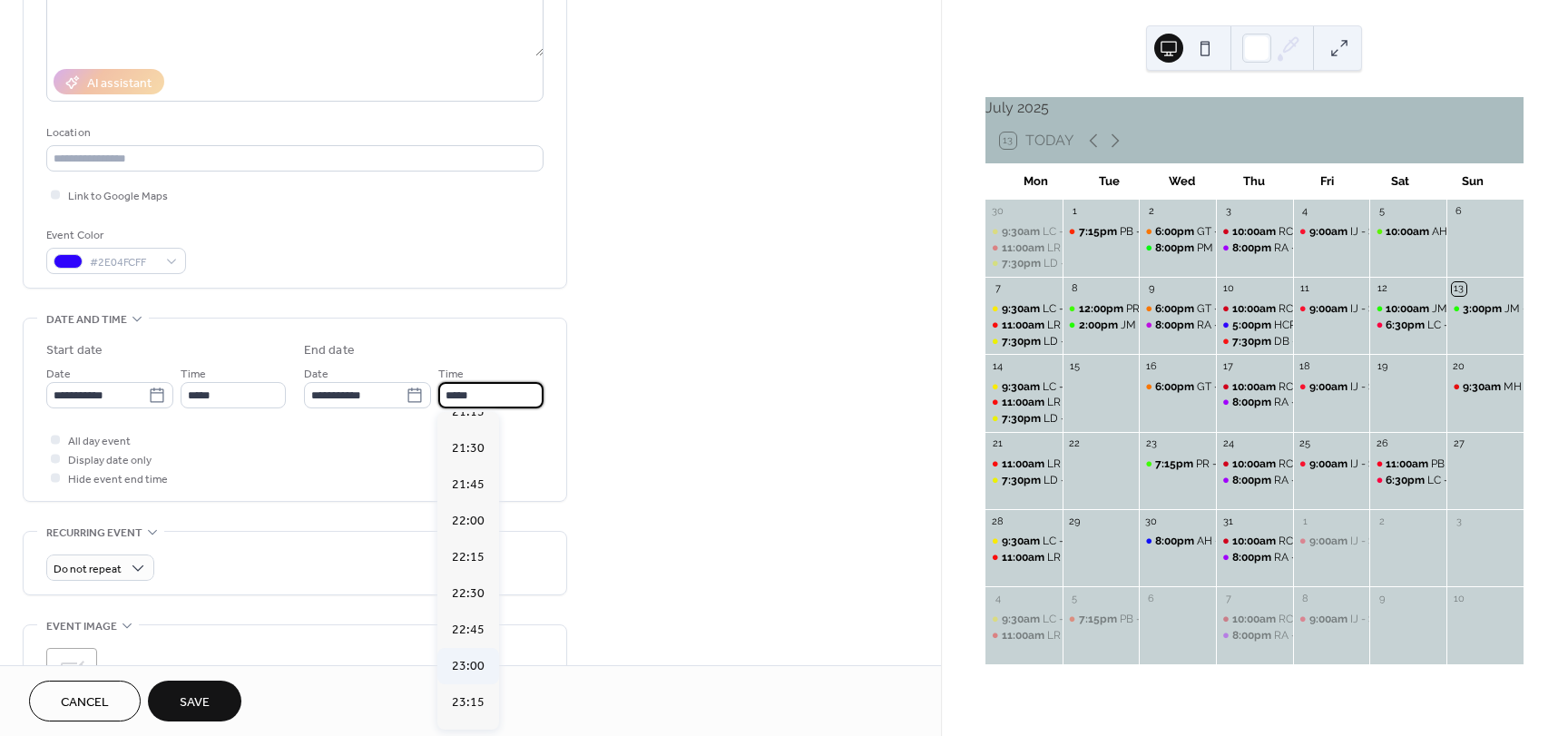 type on "*****" 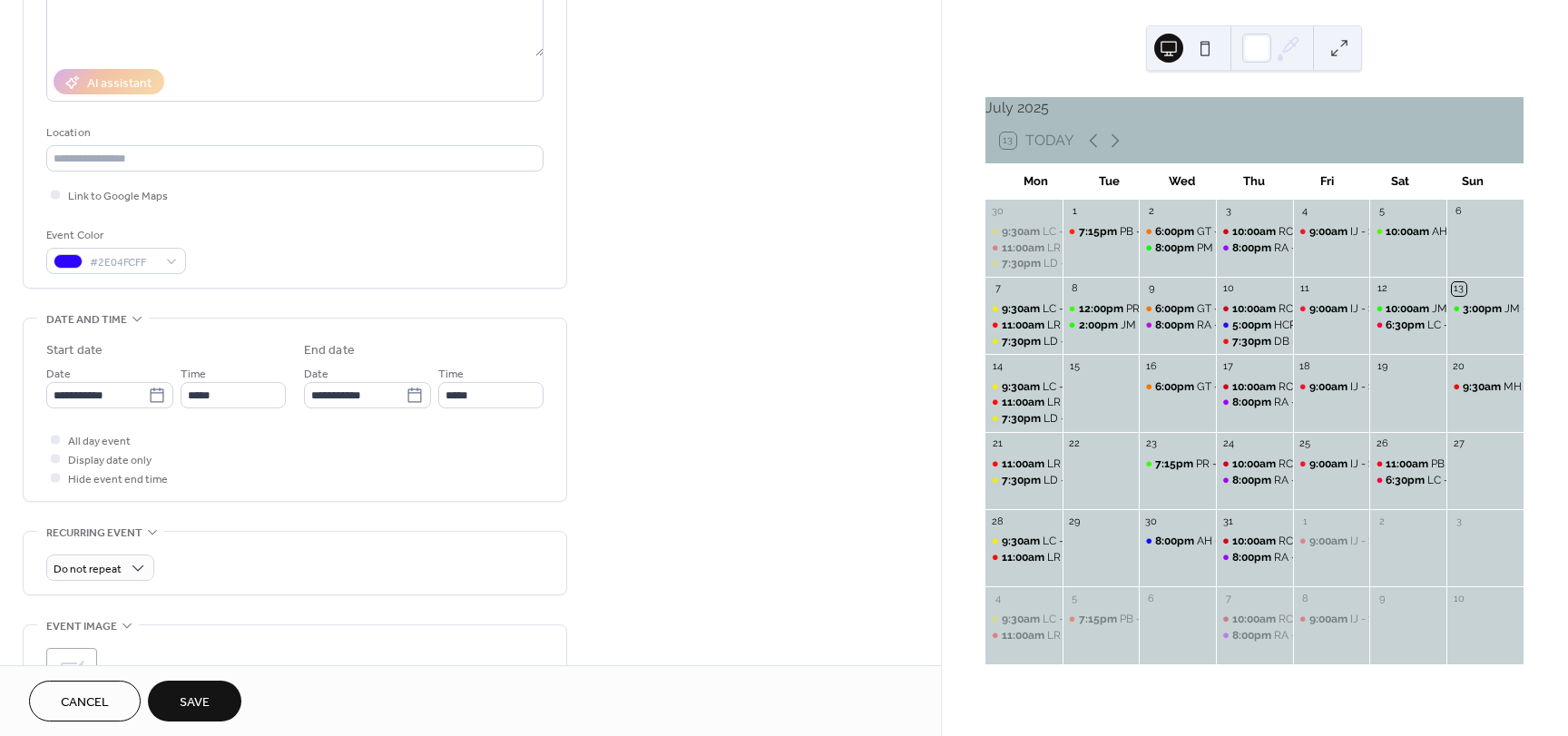 click on "Save" at bounding box center (194, 702) 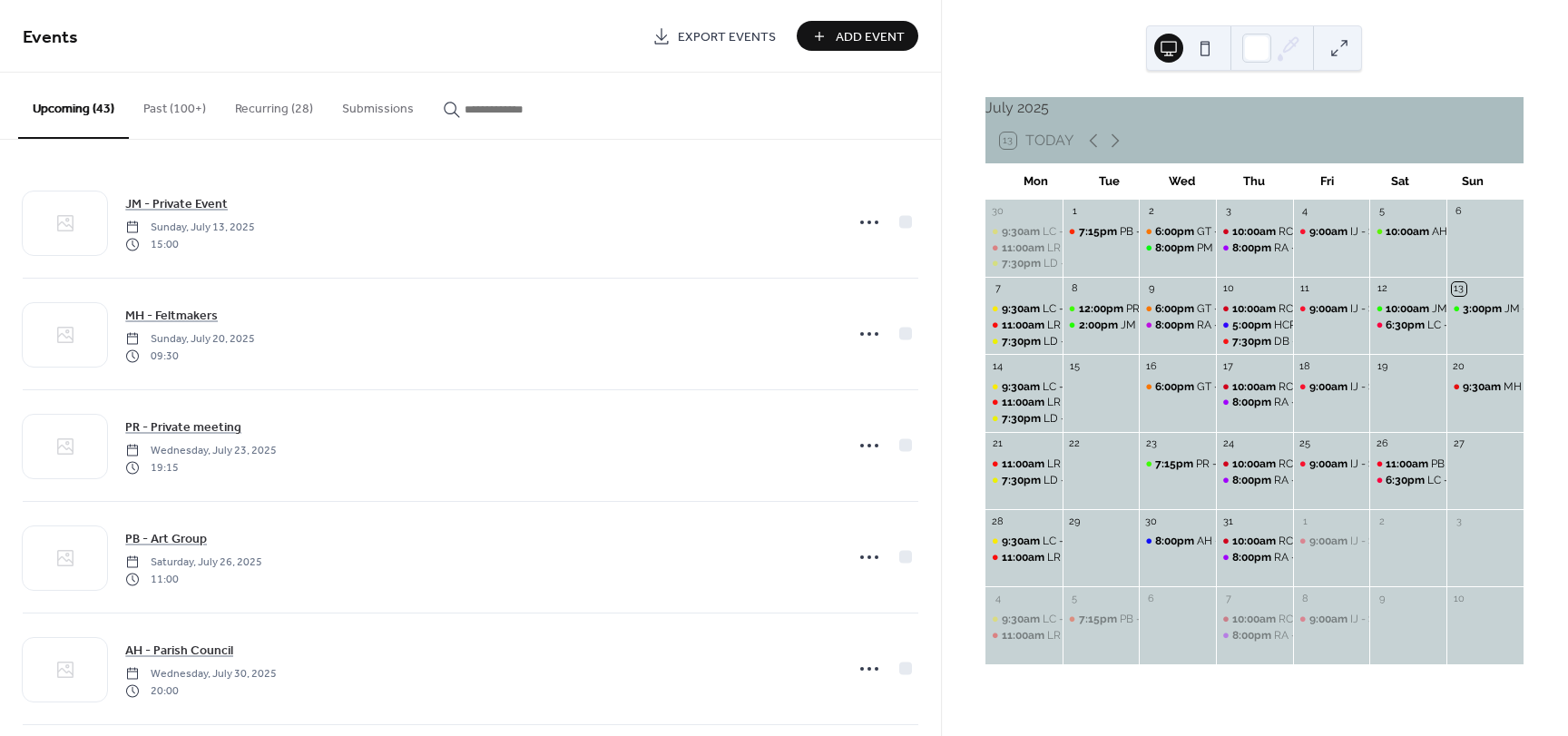 click on "Add Event" at bounding box center [870, 37] 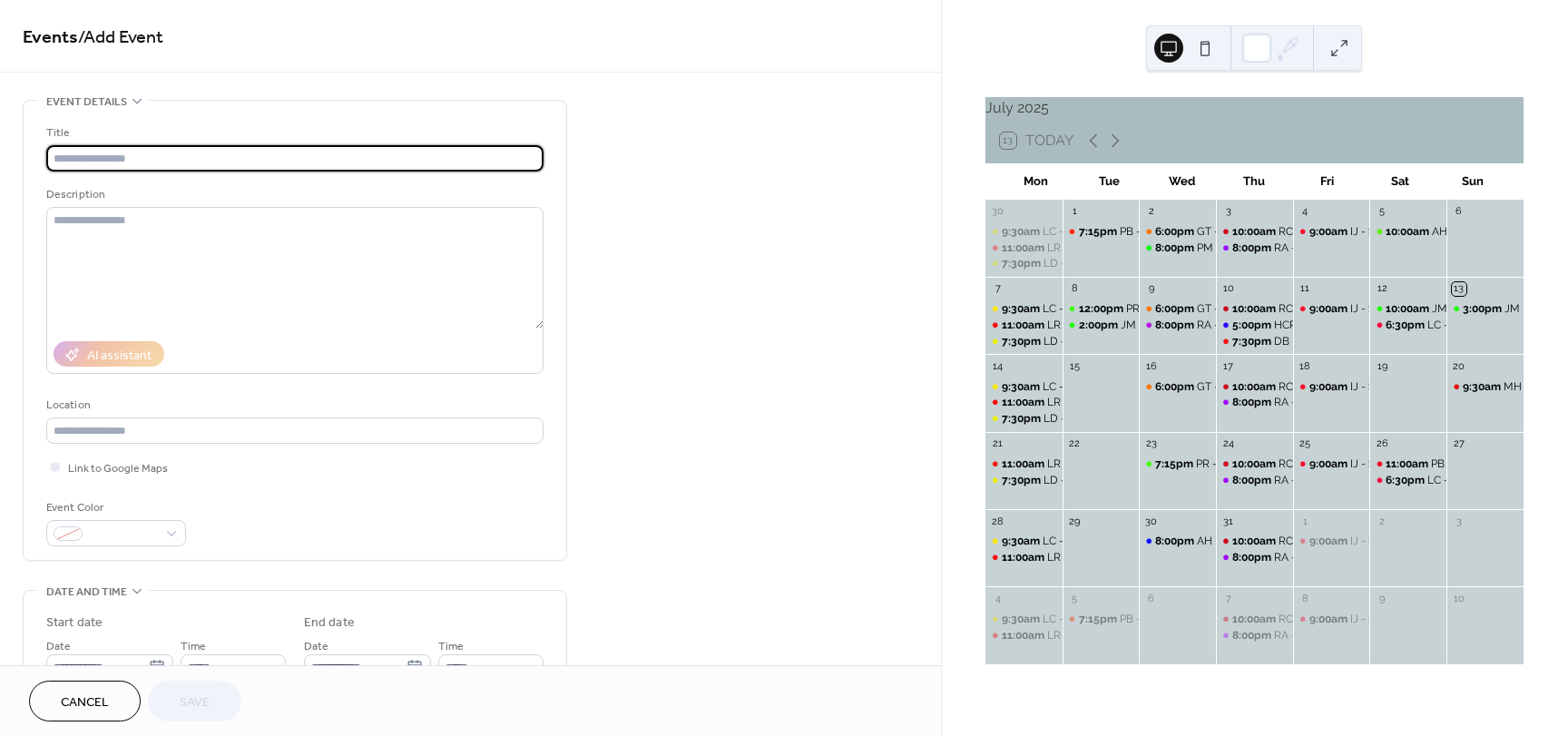 click on "Cancel" at bounding box center (84, 702) 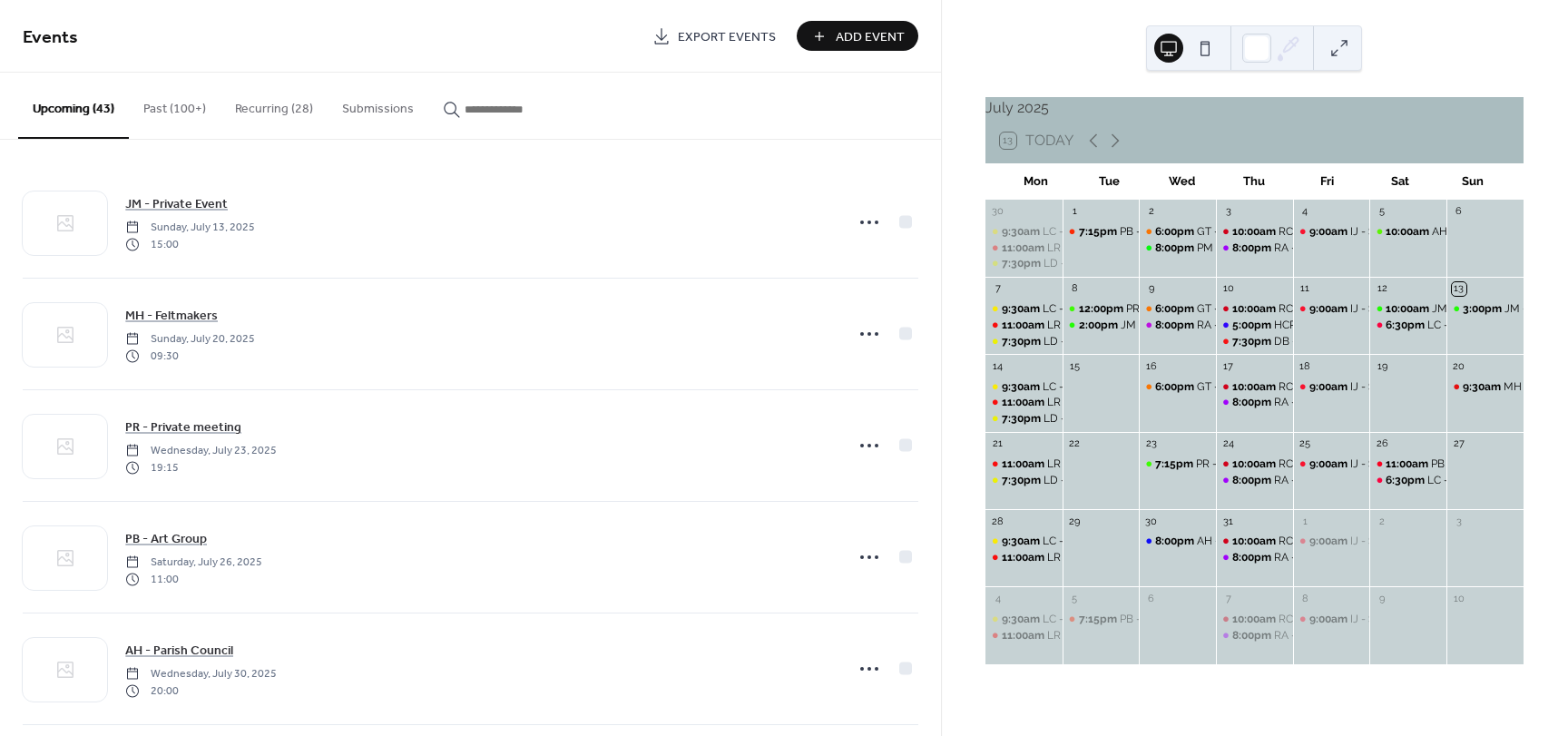 click at bounding box center (510, 109) 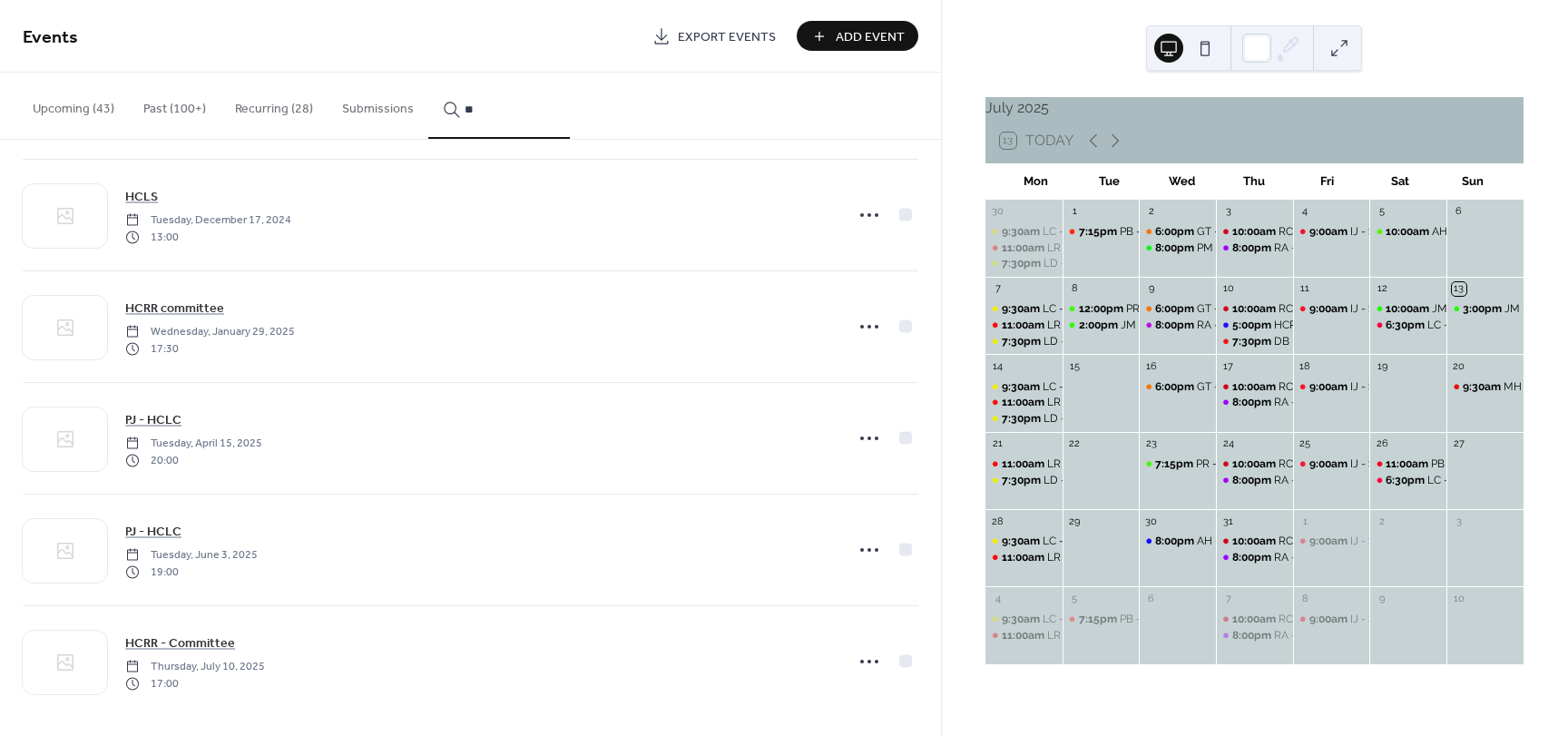 scroll, scrollTop: 462, scrollLeft: 0, axis: vertical 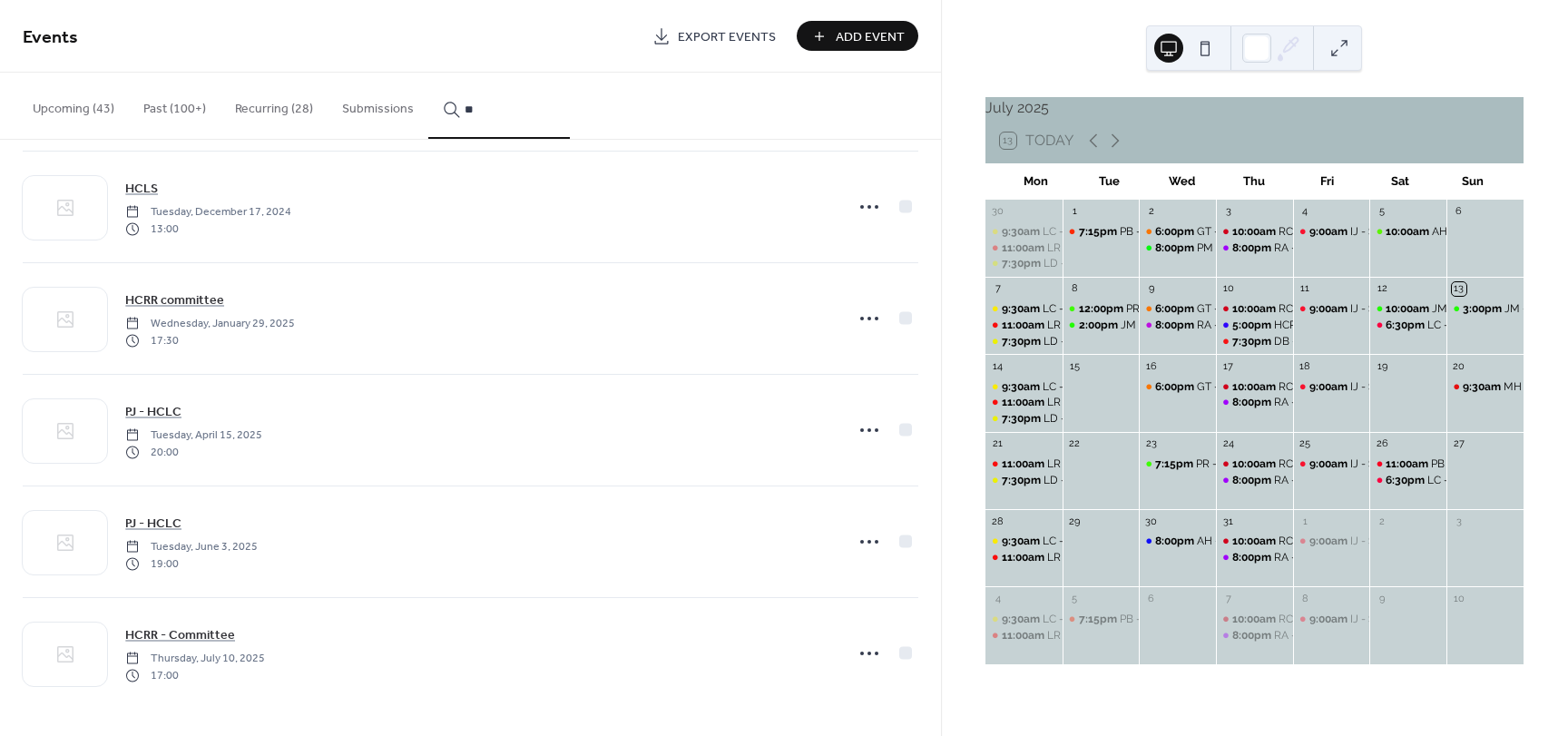 type on "**" 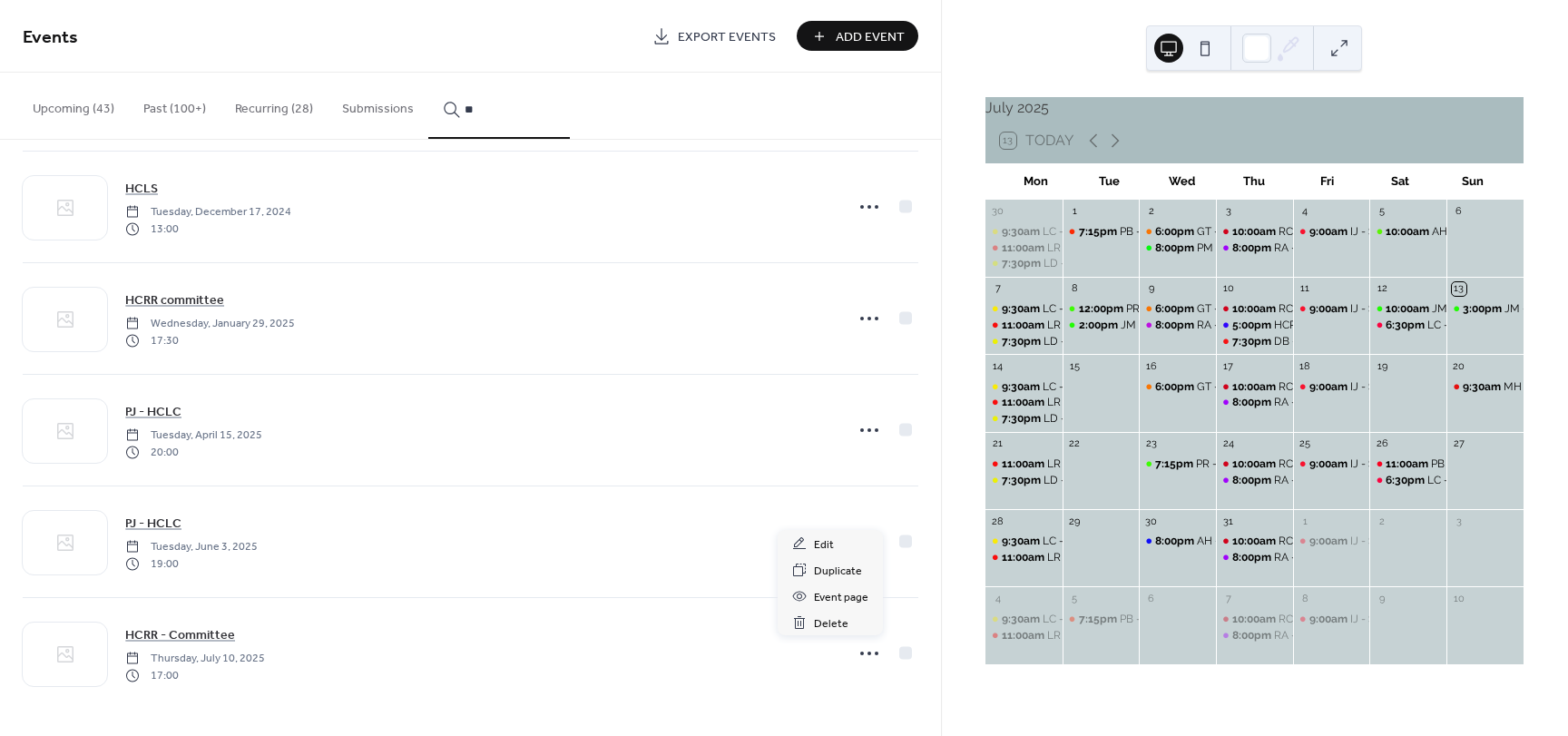 click 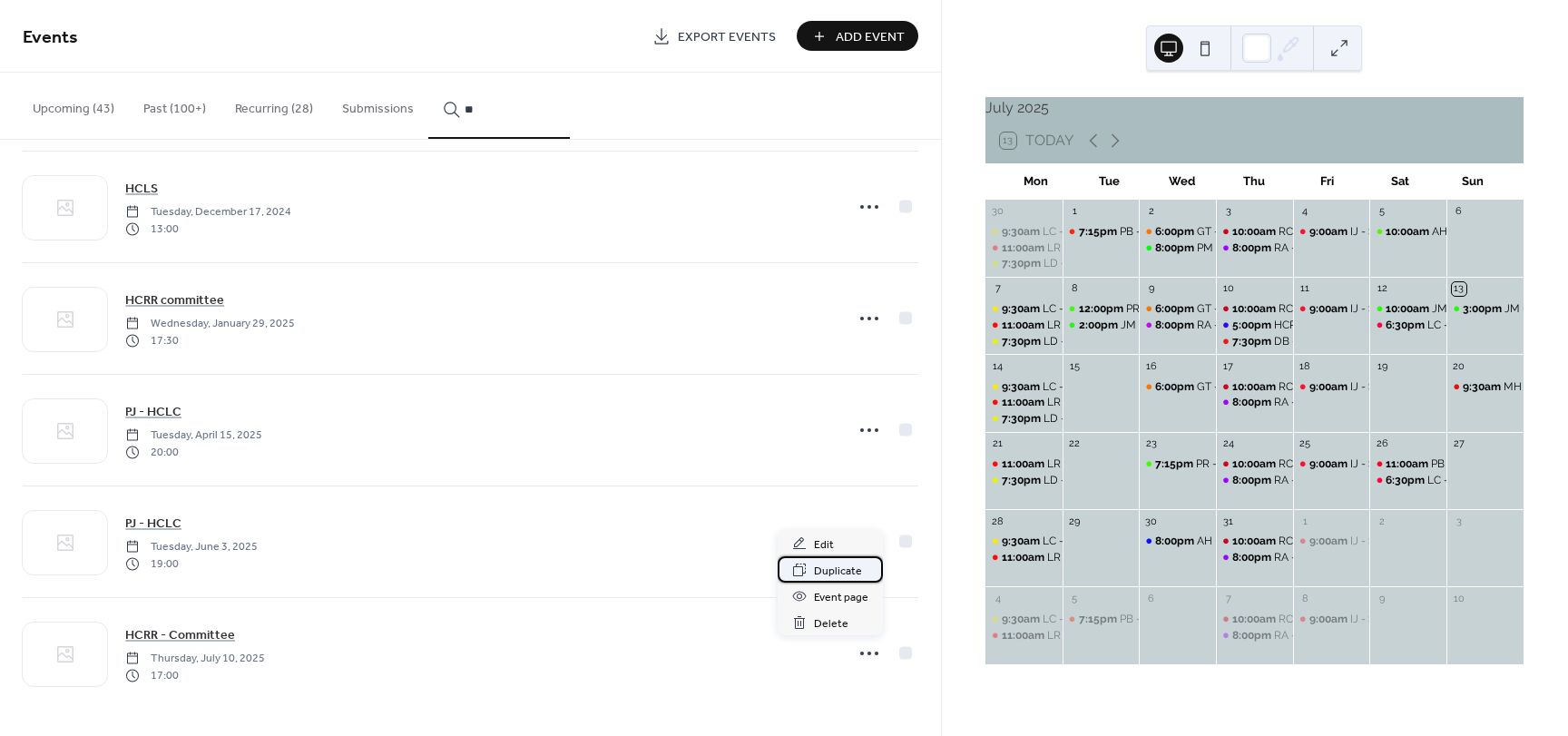 click on "Duplicate" at bounding box center (838, 571) 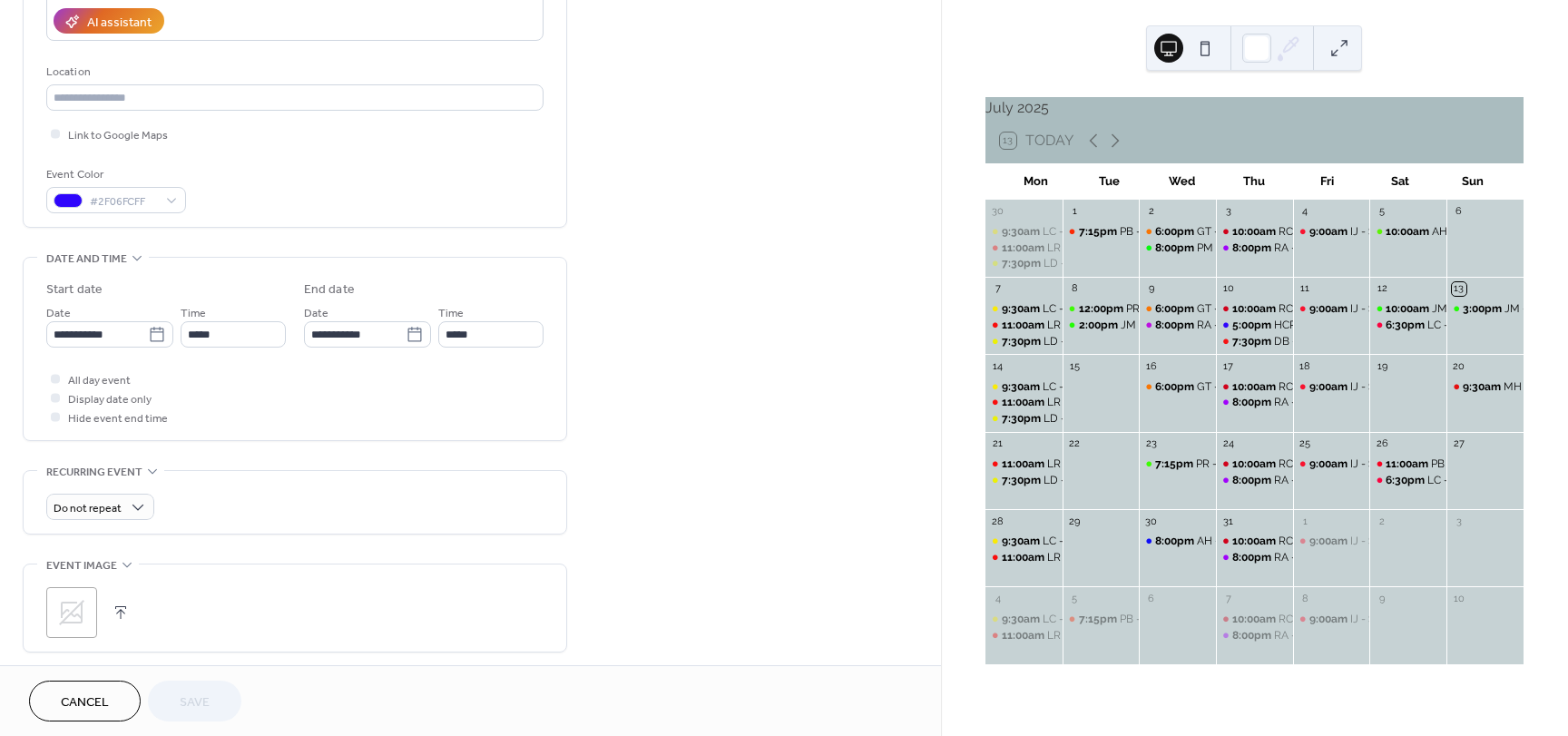 scroll, scrollTop: 363, scrollLeft: 0, axis: vertical 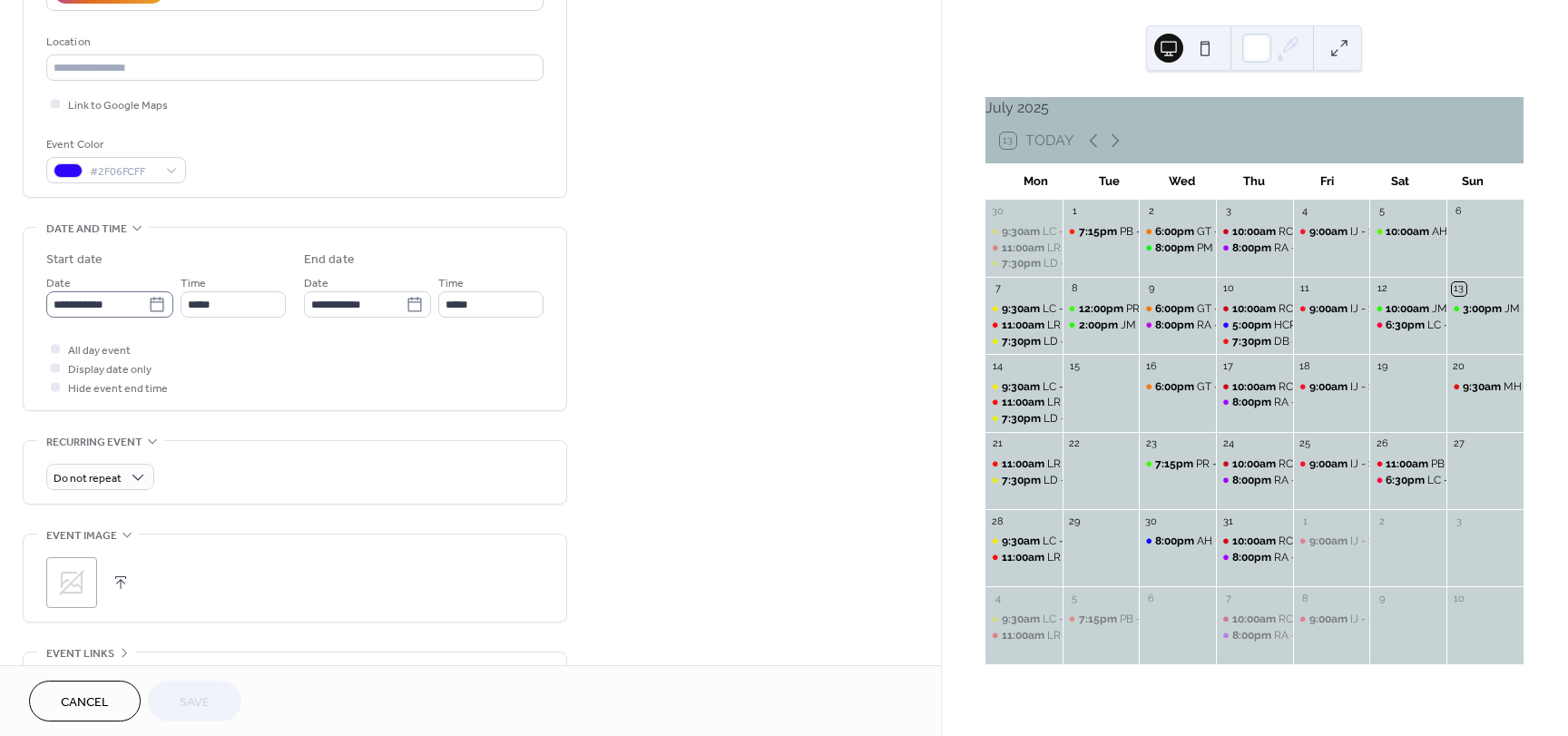 click 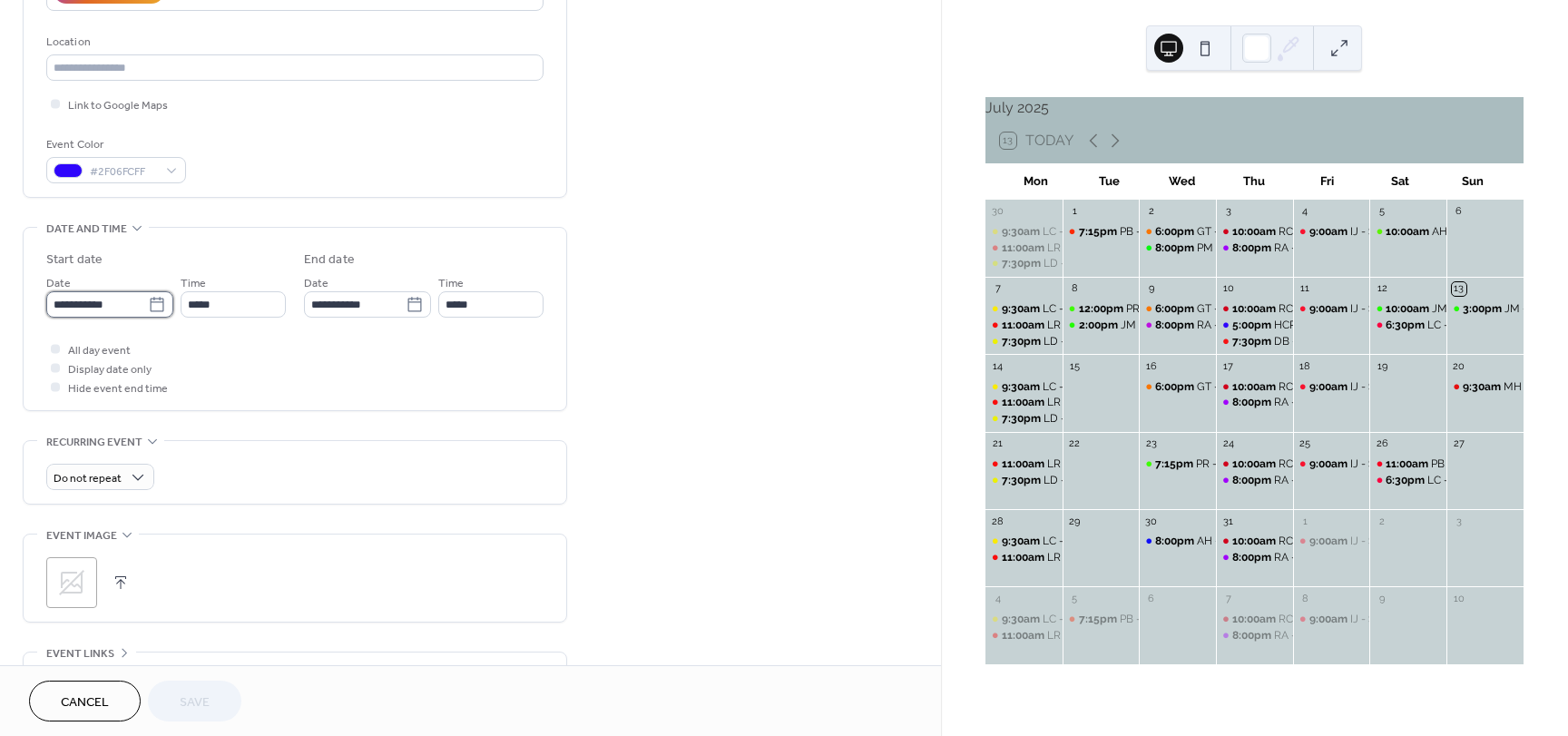 click on "**********" at bounding box center [97, 304] 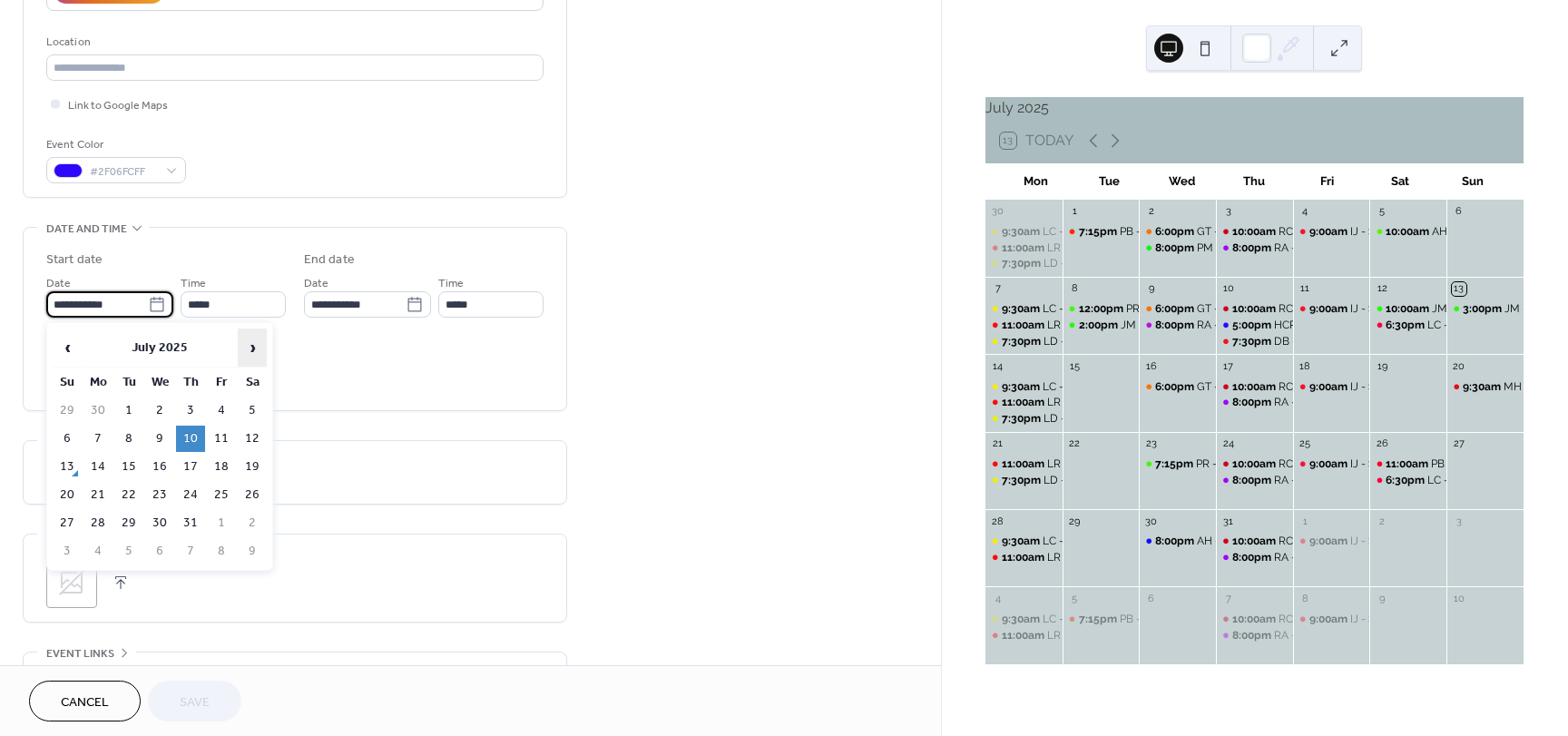 click on "›" at bounding box center (252, 348) 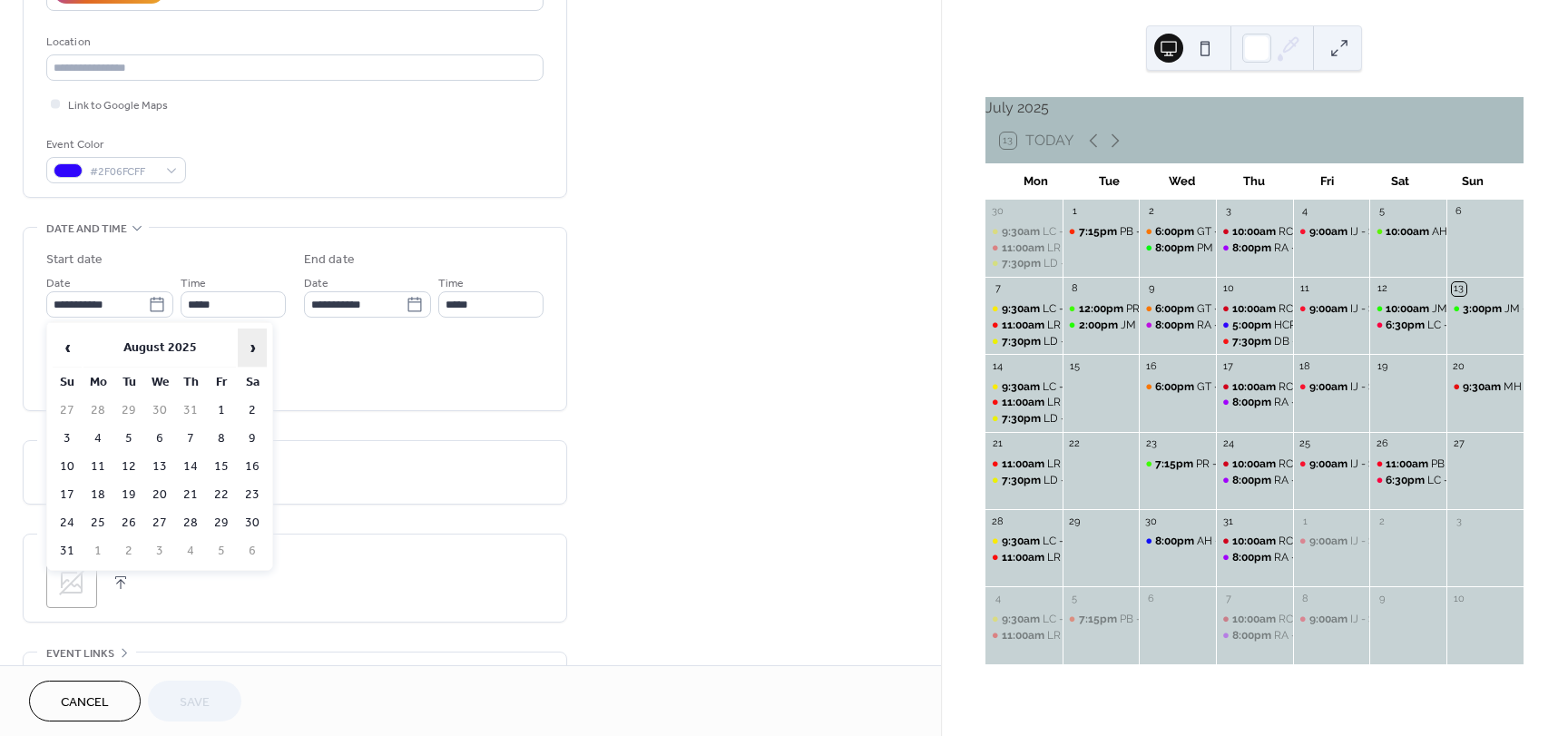 click on "›" at bounding box center (252, 348) 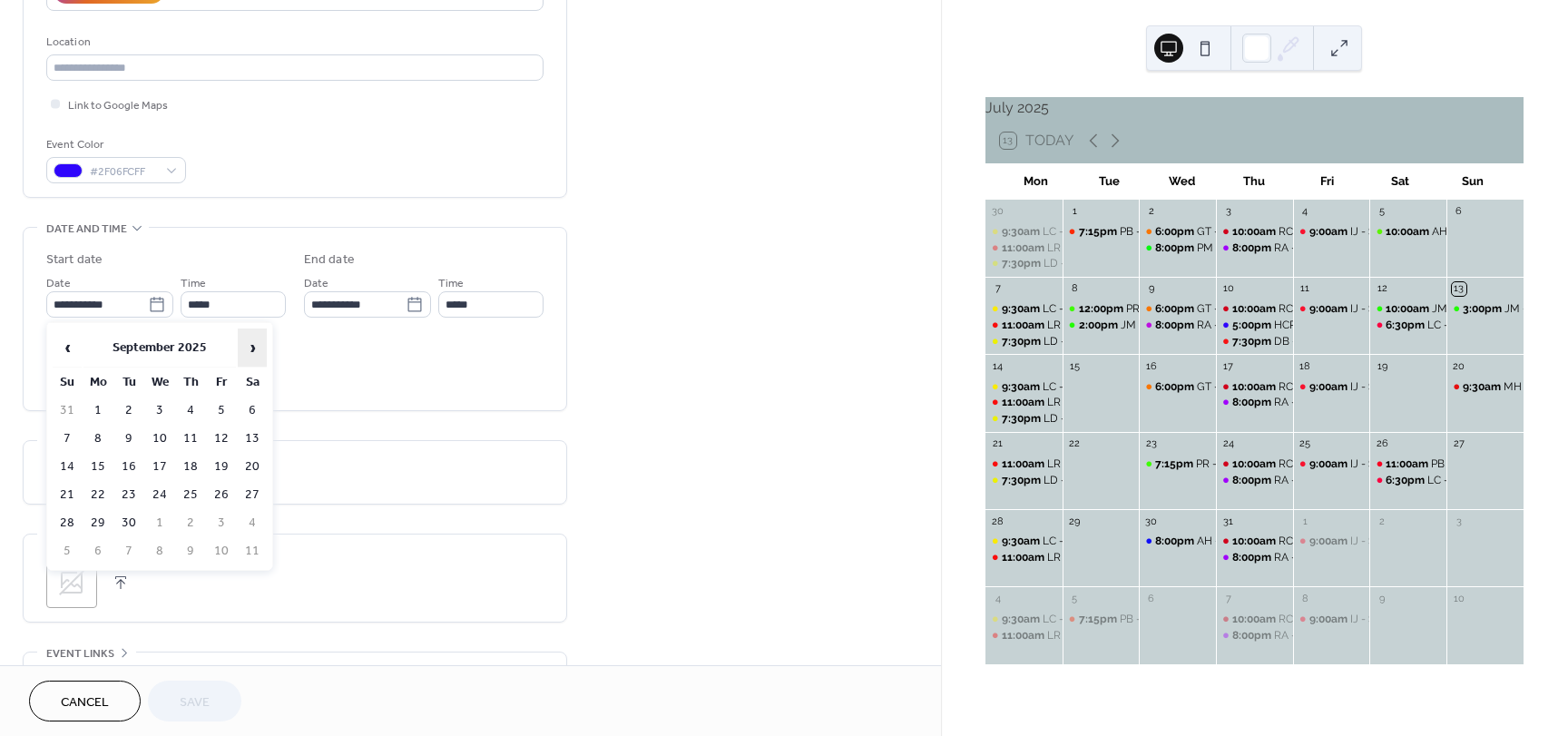 click on "›" at bounding box center (252, 348) 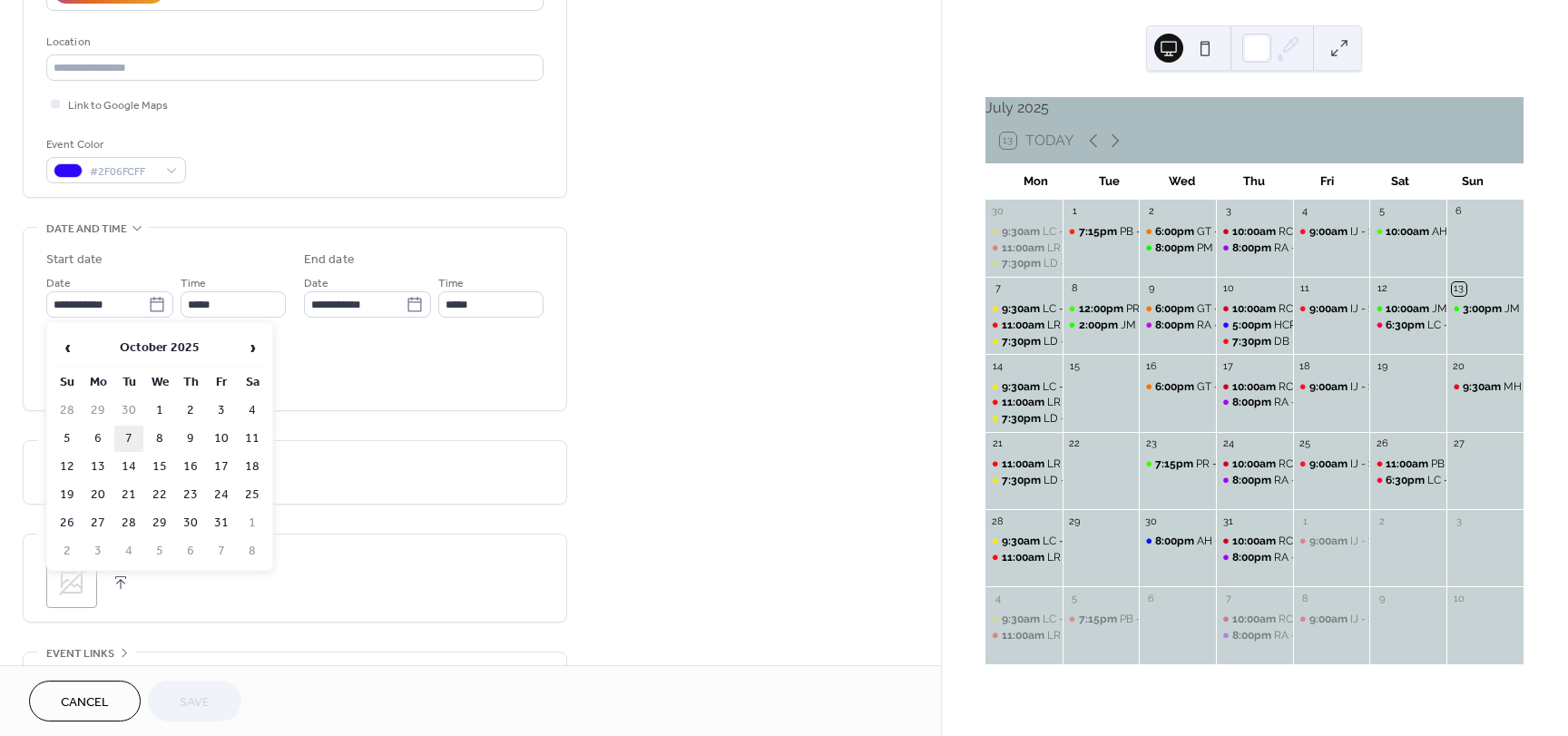 click on "7" at bounding box center [129, 438] 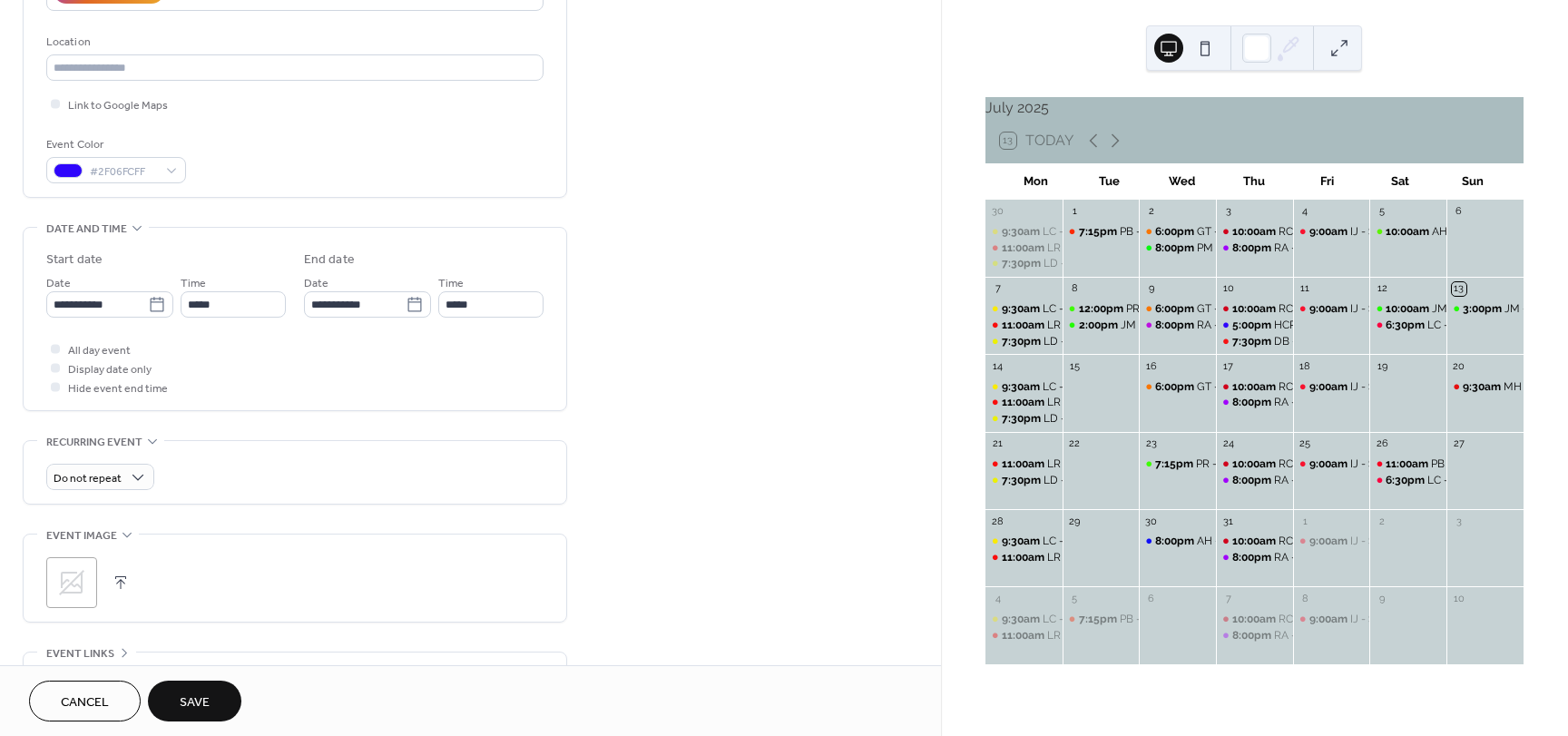 click on "Save" at bounding box center [194, 702] 